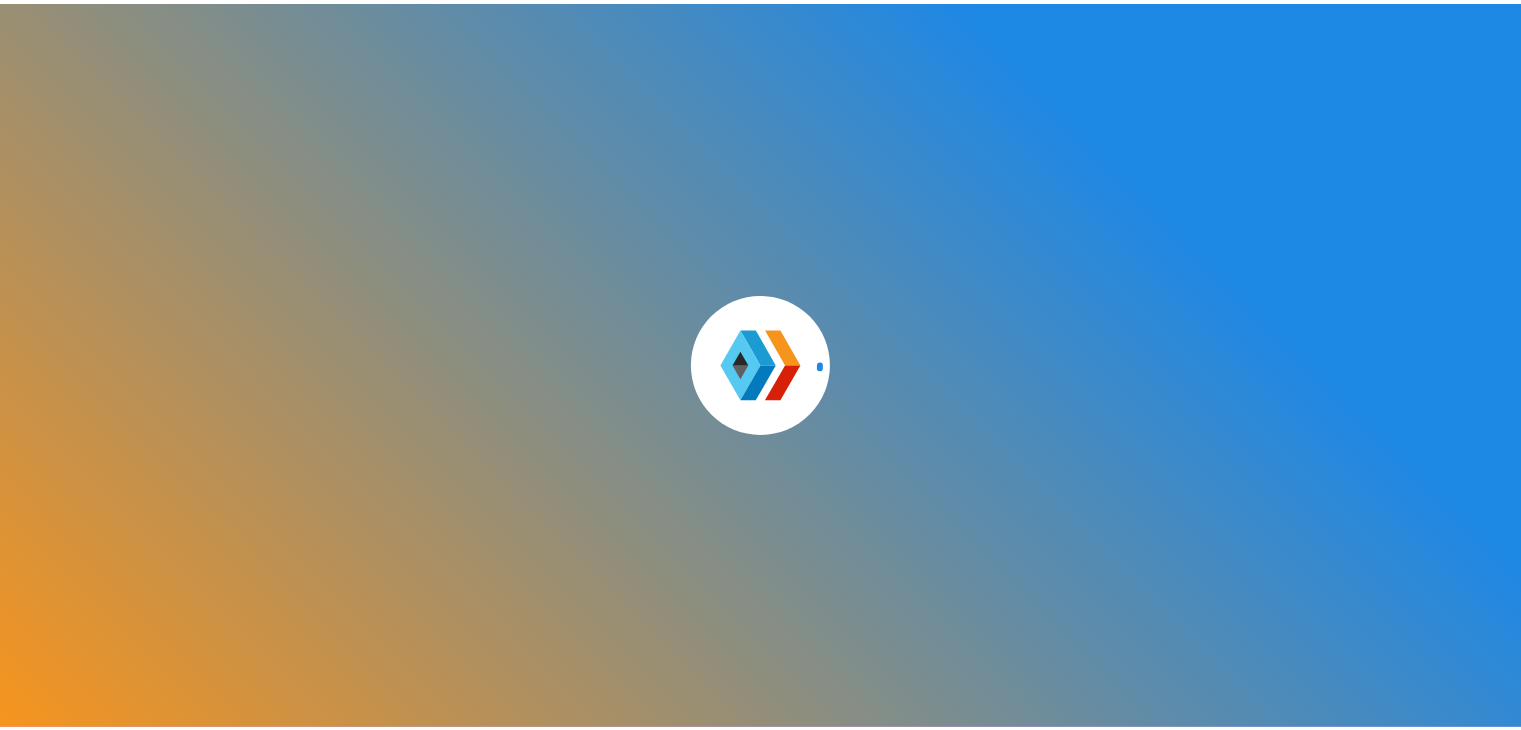 scroll, scrollTop: 0, scrollLeft: 0, axis: both 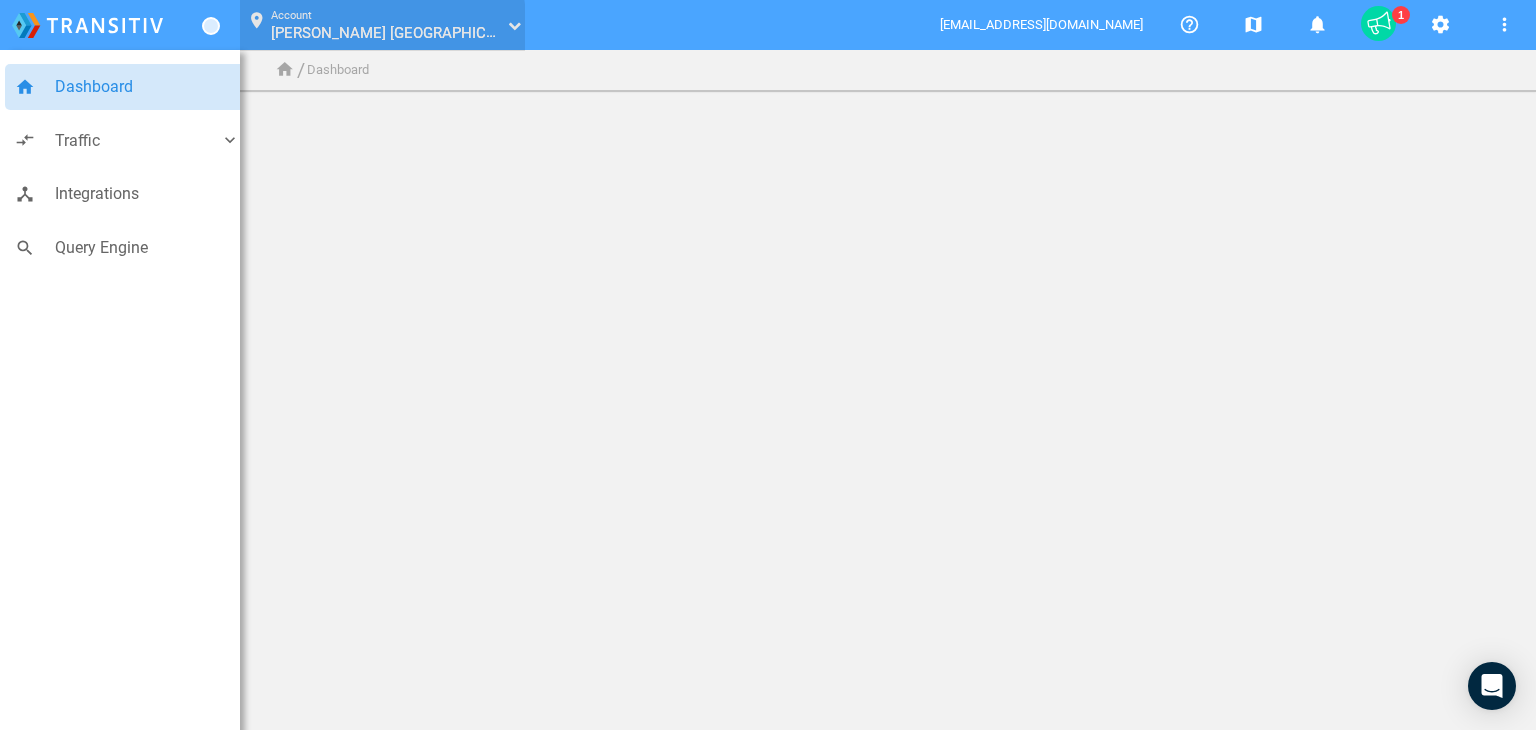 click on "Jones Ford Verde Valley_97015533" at bounding box center [402, 32] 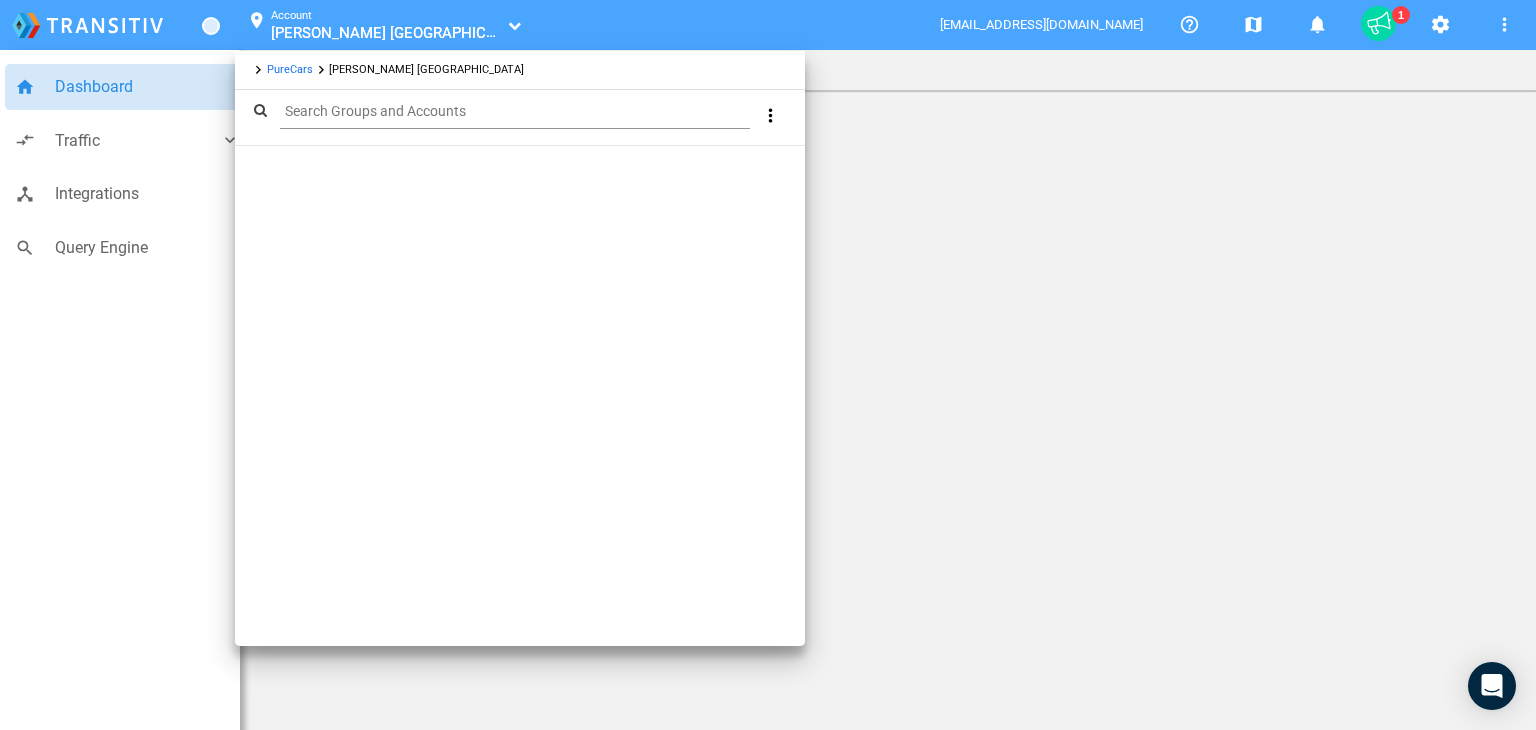 click on "PureCars" at bounding box center (290, 69) 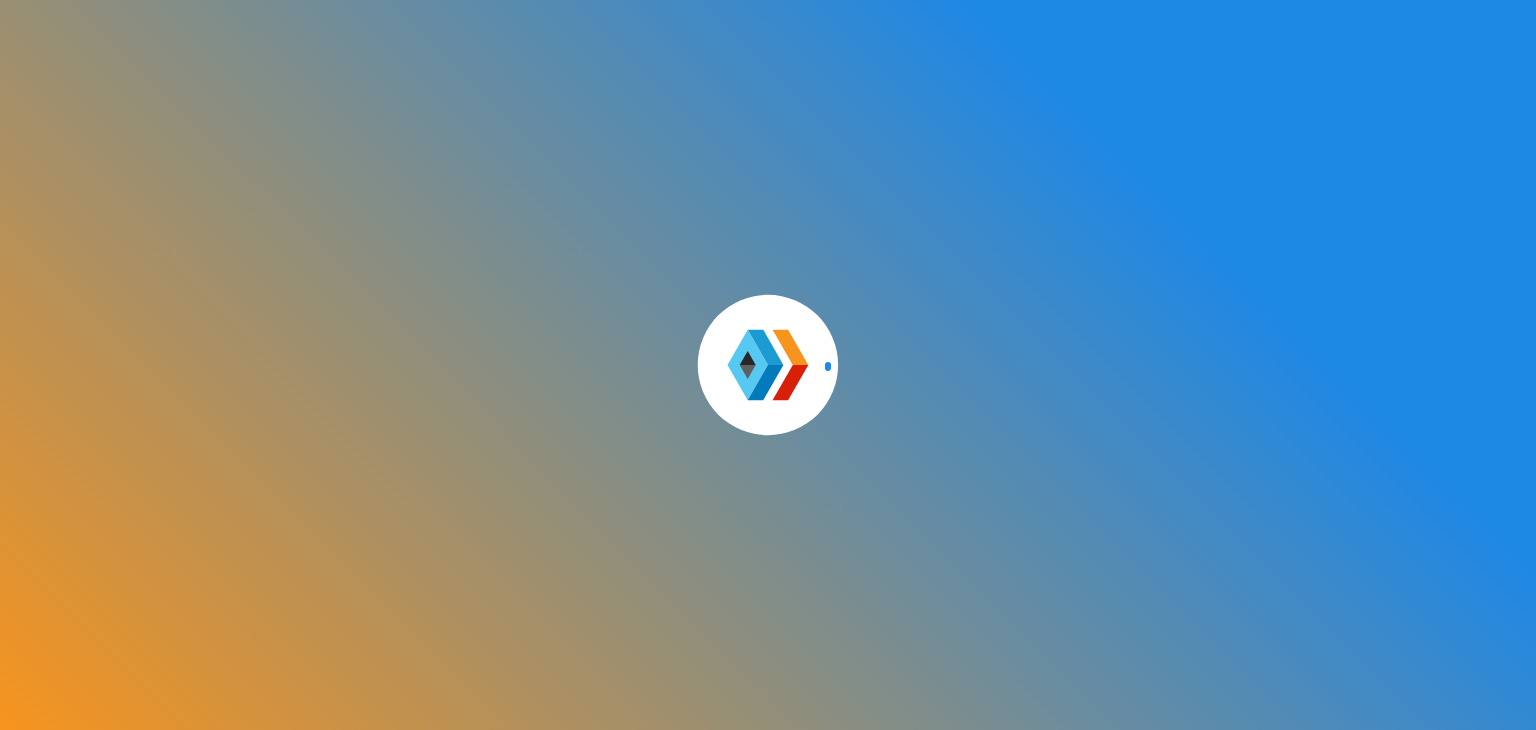 click on "Query Engine" at bounding box center (147, 248) 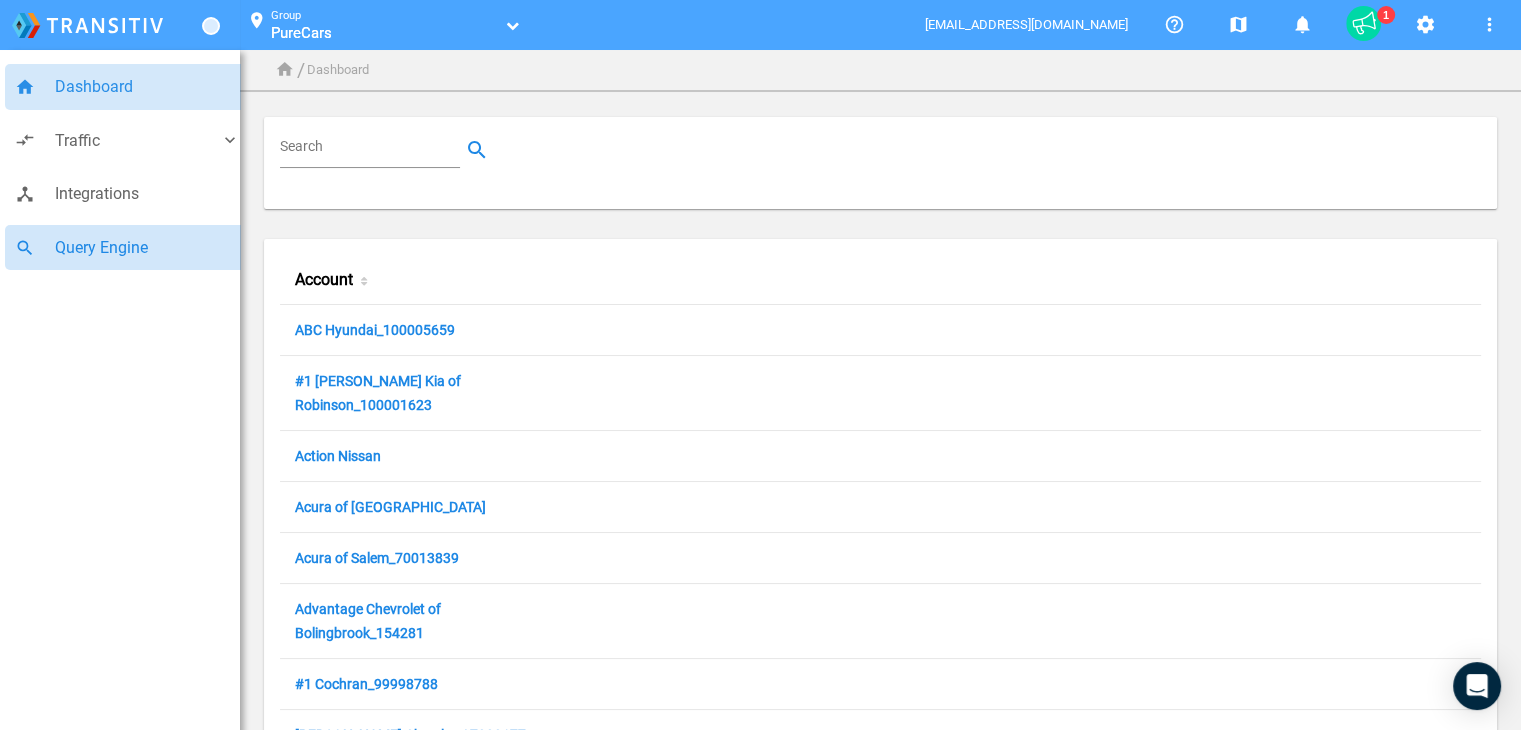 click on "Query Engine" at bounding box center (147, 248) 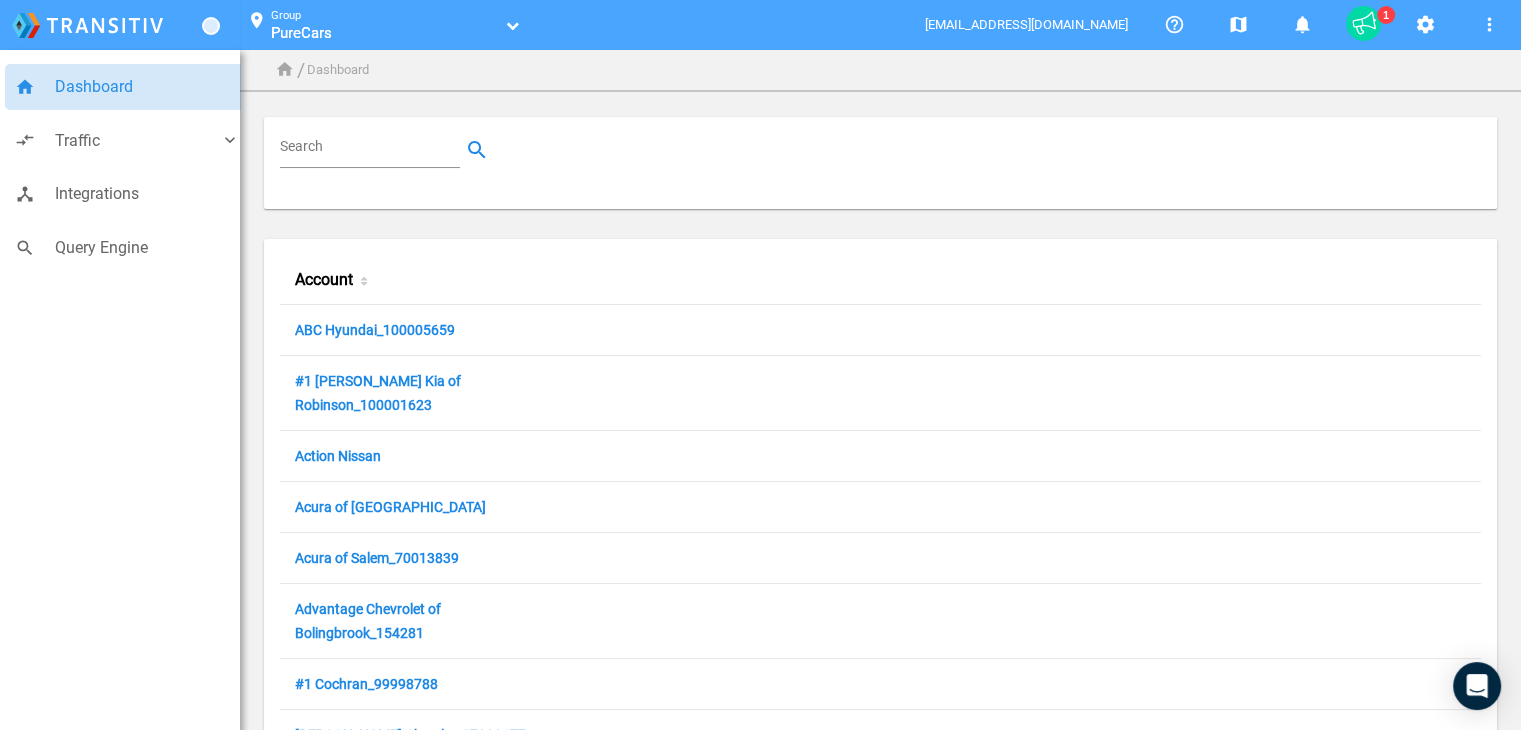 click on "Search" at bounding box center (370, 150) 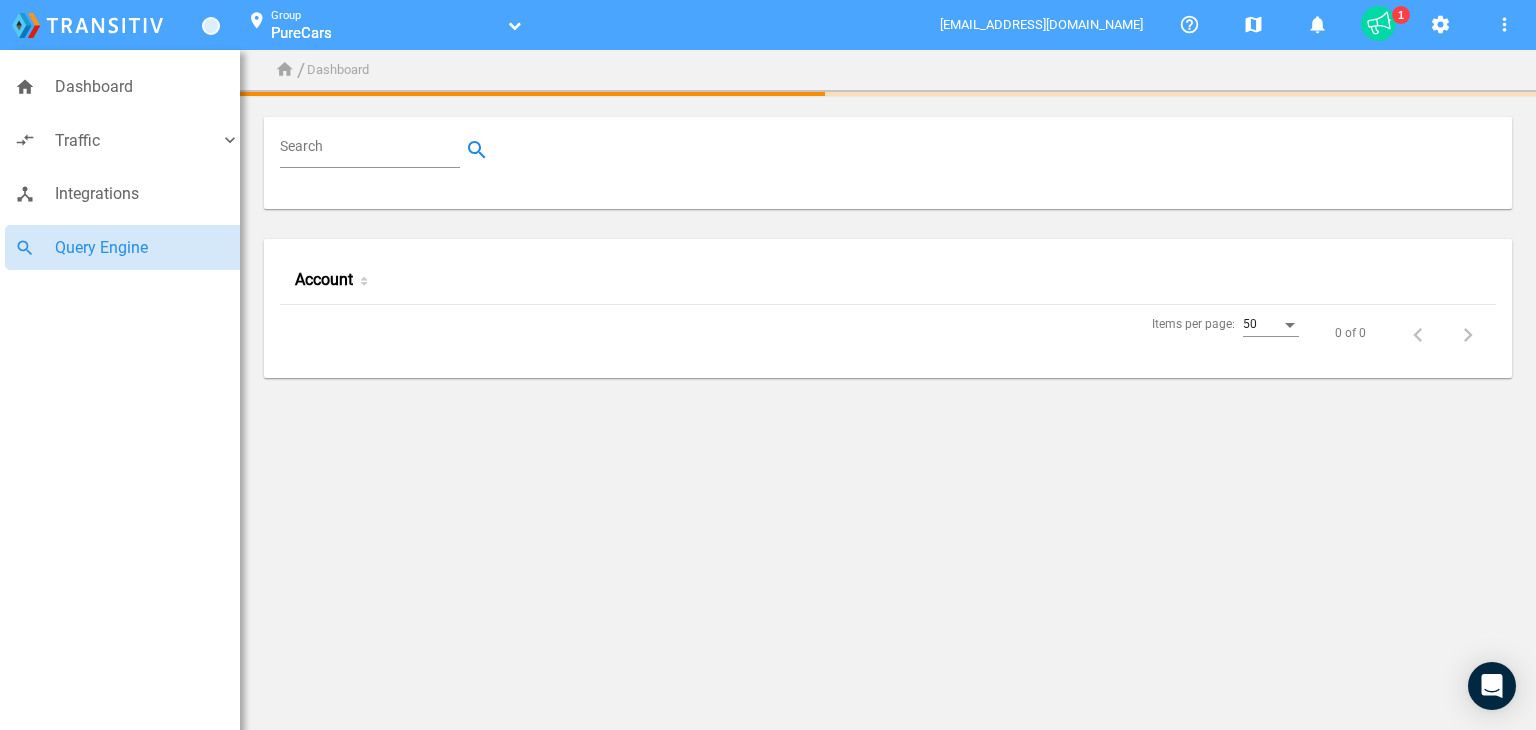 click on "Search" at bounding box center [374, 150] 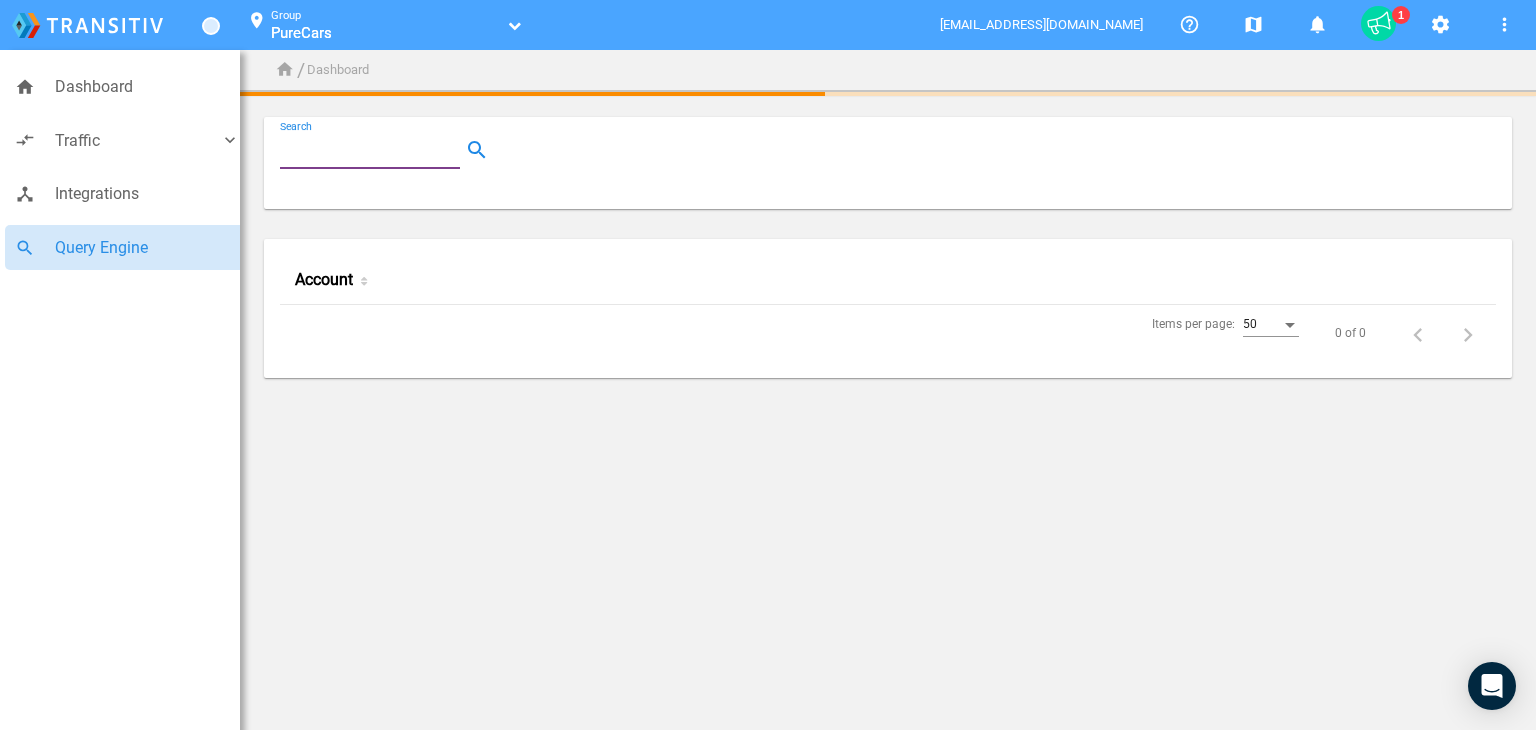 paste on "Riverhead Mazda" 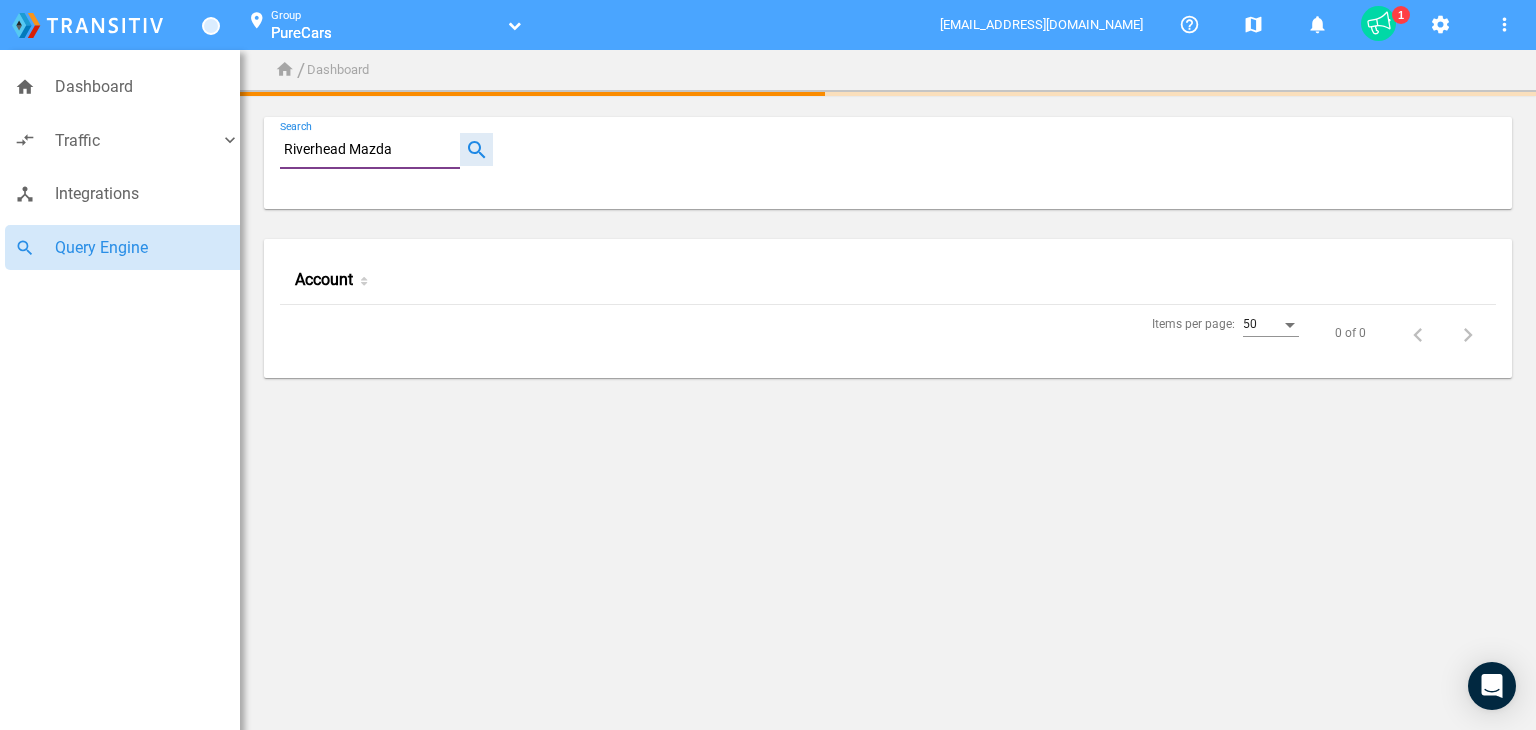 type on "Riverhead Mazda" 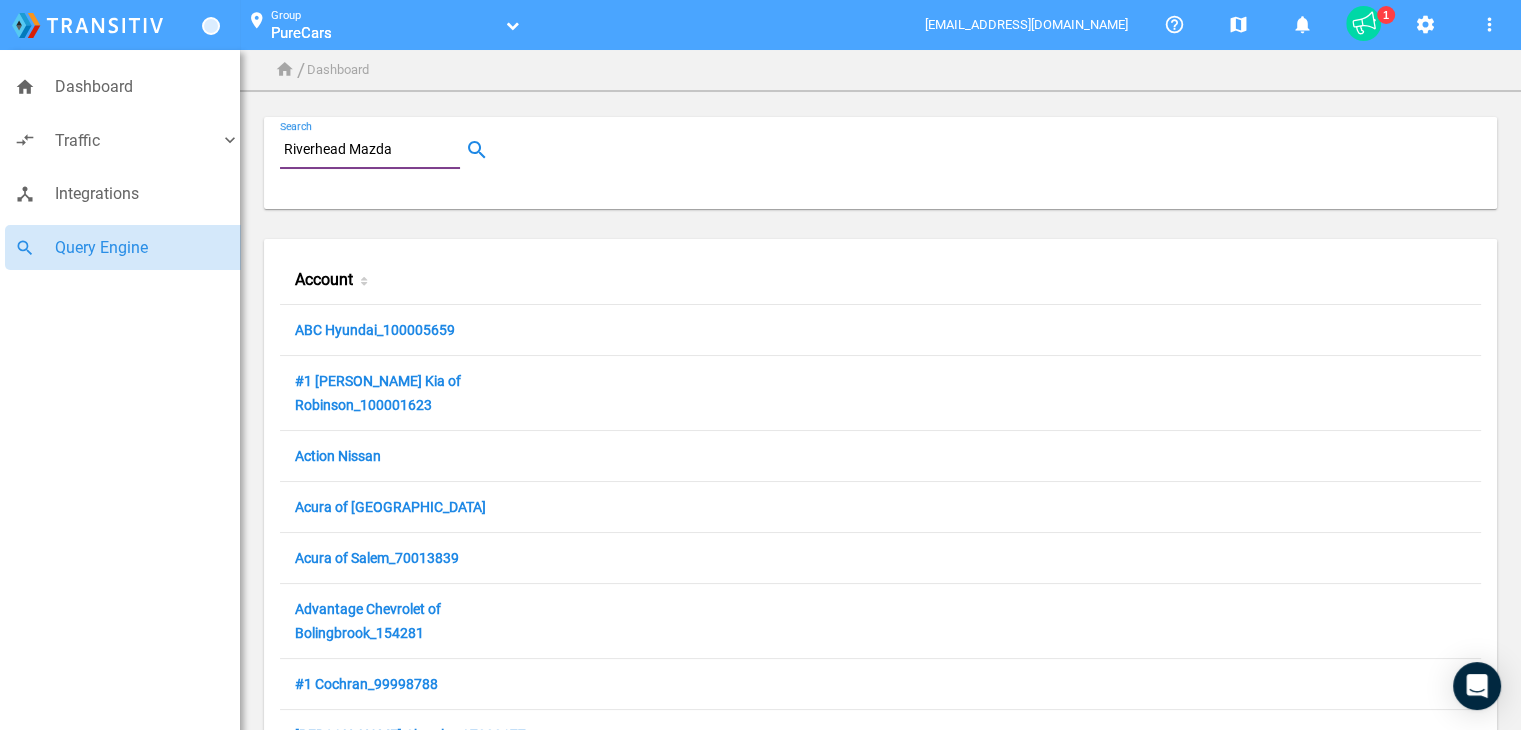 drag, startPoint x: 404, startPoint y: 141, endPoint x: 244, endPoint y: 137, distance: 160.04999 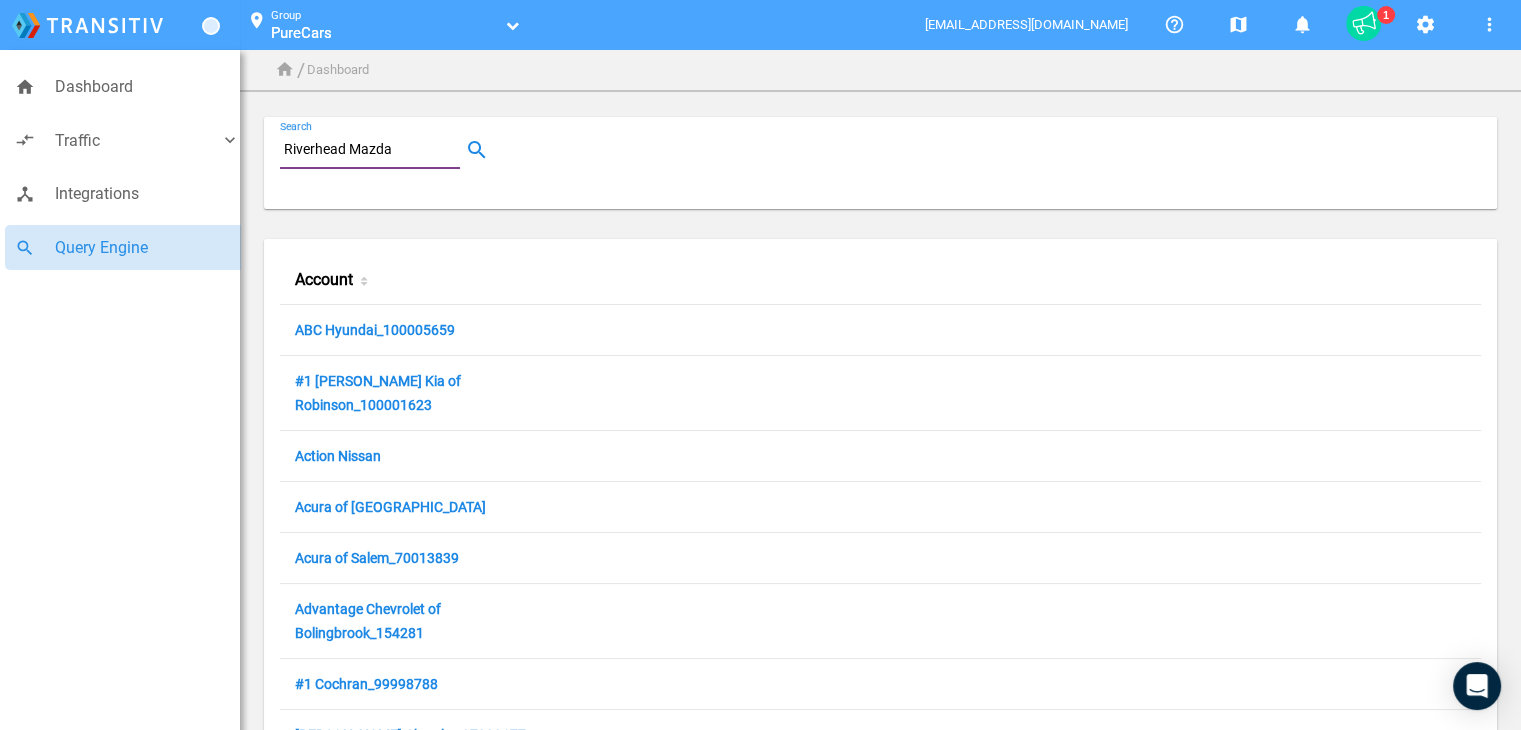 click on "Riverhead Mazda Search  Account  ABC Hyundai_100005659 #1 Cochran Kia of Robinson_100001623 Action Nissan Acura of Athens Acura of Salem_70013839 Advantage Chevrolet of Bolingbrook_154281 #1 Cochran_99998788 A.J. Dohmann Chrysler_97000177 Academy Ford Acura of Brooklyn_80000854 Acura of Seattle_97000332 Acme Nissan_97000305 Advantage Chrysler Dodge Jeep Ram_6765 Acura of Gainesville_100005567 Advantage Chevrolet_100014948  Robichaux Ford_19296  Don Beyer Volvo Cars of Dulles_17955 Advantage Chevrolet of Hodgkins_ 70005555 Advantage Ford Stuart_22955 #1 Power GM_70012848  Frank Boucher Kia of Racine_ 100000880 Acura of Huntington_97000328 ALM Kia South_ 100000308 Aberdeen Chrysler Center_70015151 Acura of Oakville_100007045 Acura of Auburn_70007805 400 INFINITI_100006922 #1 Cochran Chevrolet_100015966 #1 Cochran Buick GMC of Robinson_97000002 Acura of Concord_100016487 AAB Service_97000624 Acura of Brooklyn_80000854 A.J. Dohmann Chrysler Dodge Jeep Ram_100014467 Advantage Chevrolet Bridgeview_97007307 50" 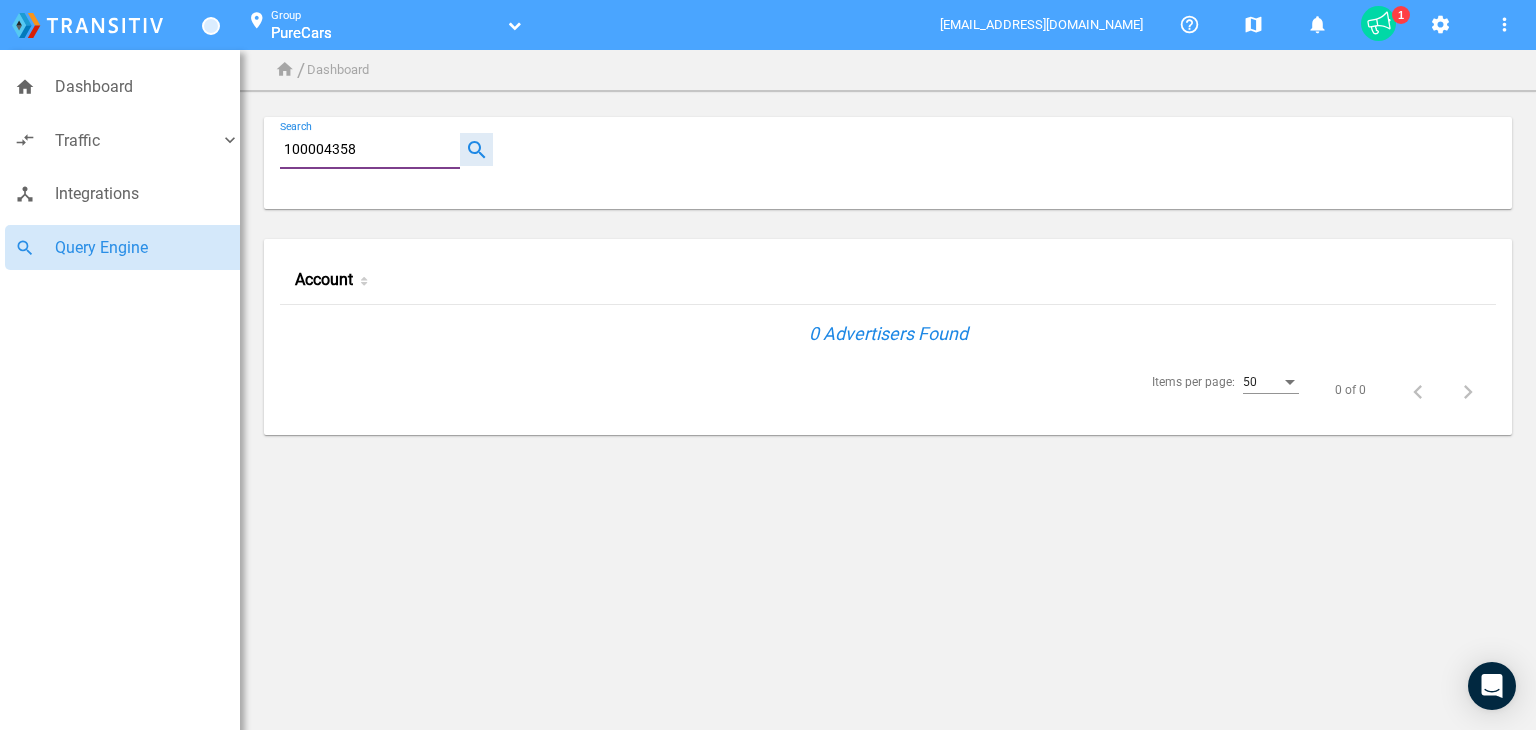 type on "100004358" 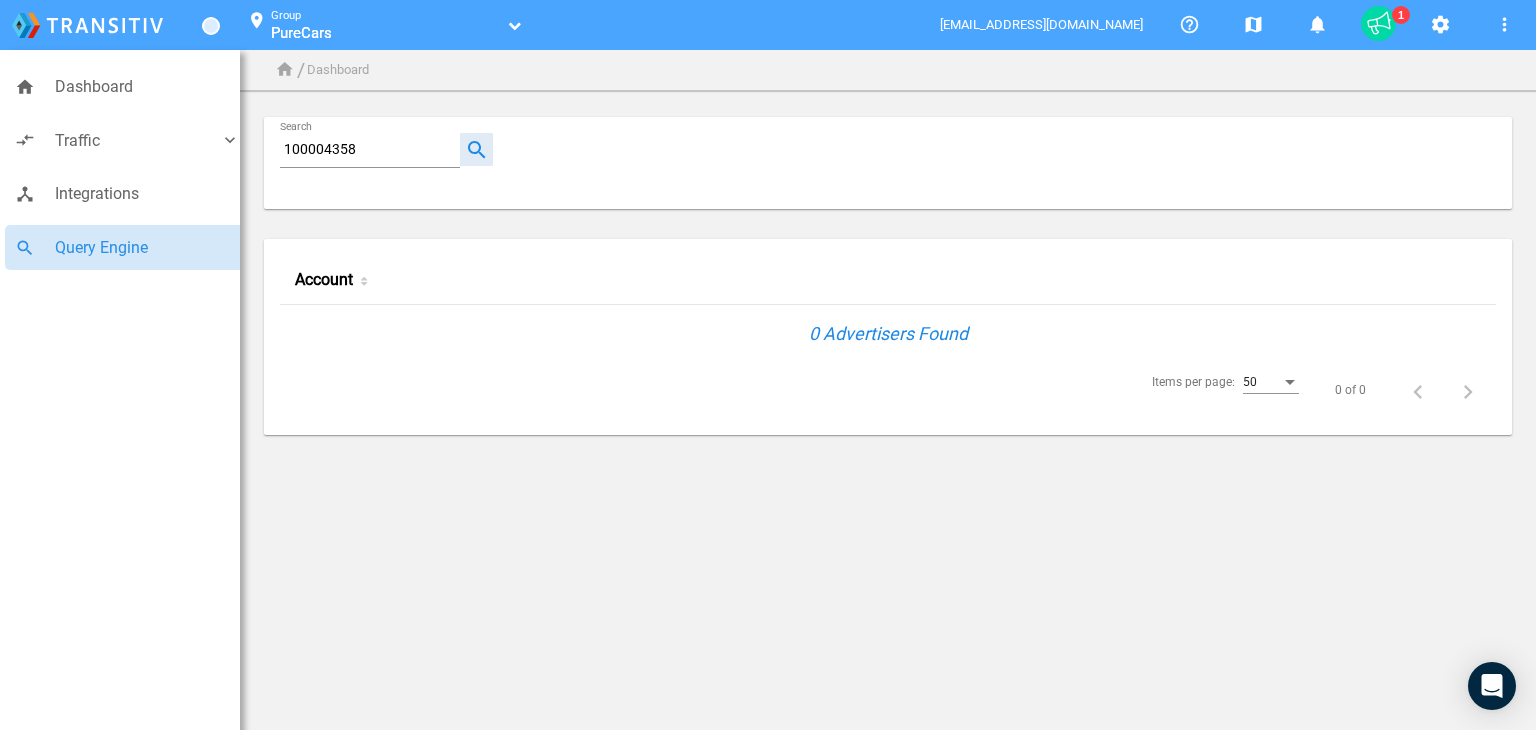 click at bounding box center (476, 149) 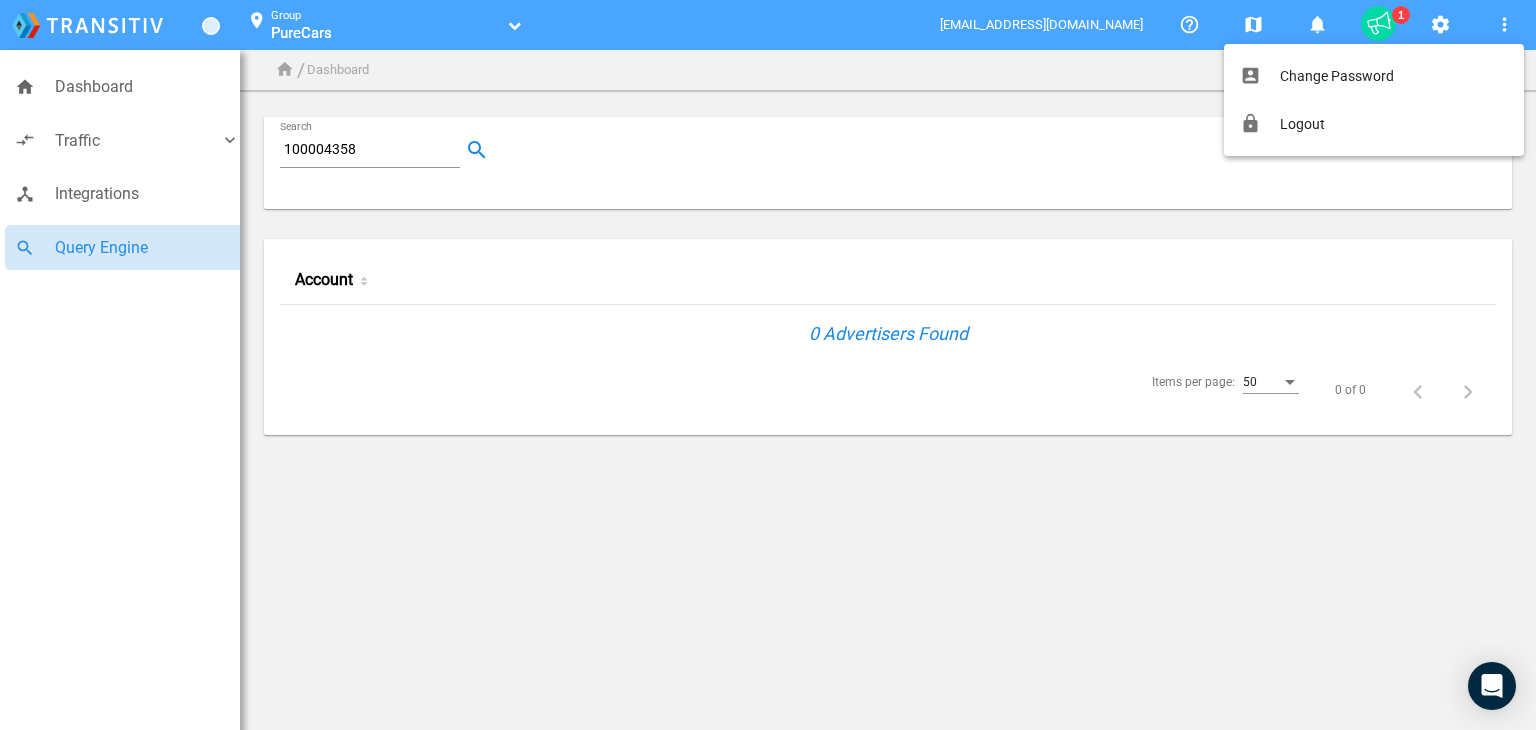 click at bounding box center (768, 365) 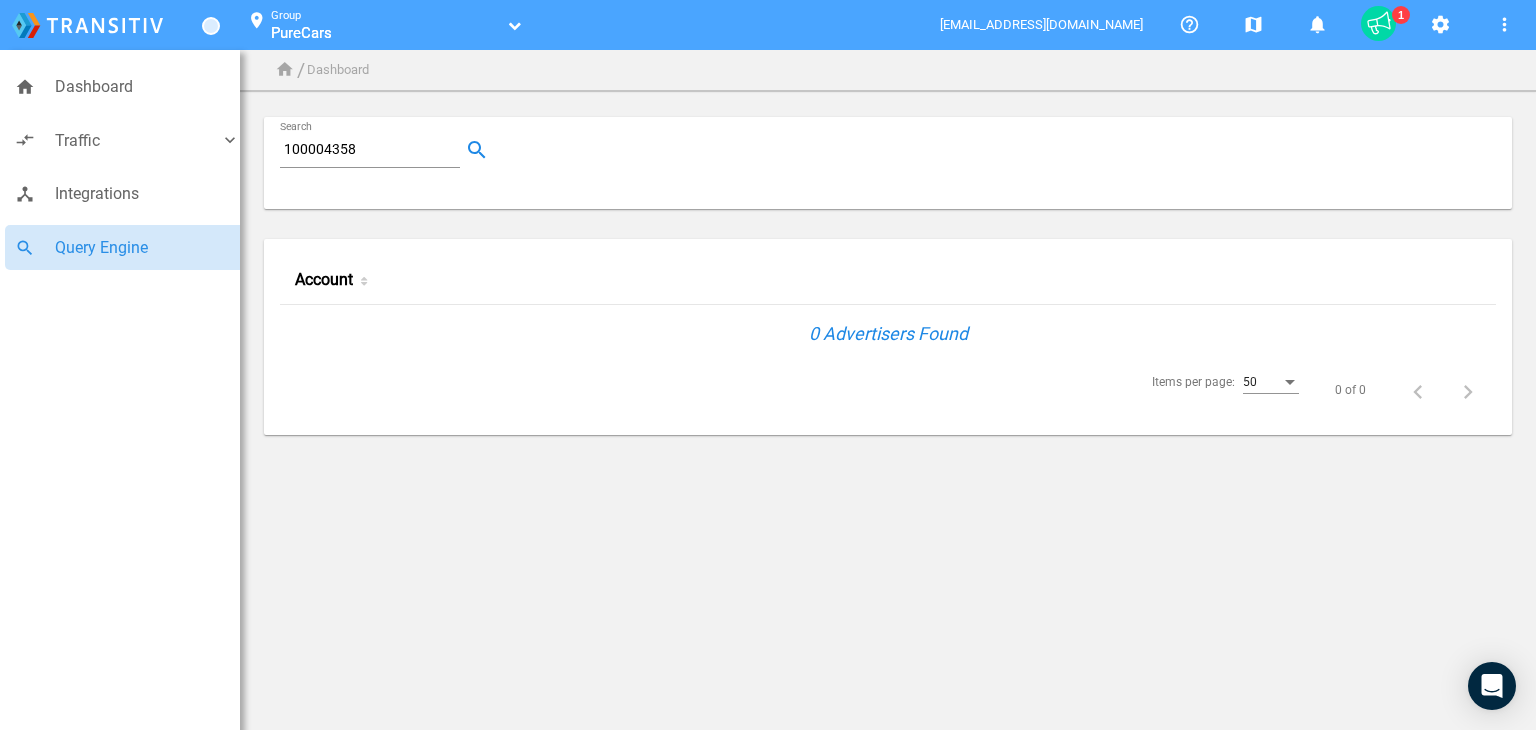 click on "home Dashboard compare_arrows Traffic keyboard_arrow_down speaker_notes Campaigns filter_center_focus Creatives label Tracking device_hub Integrations search Query Engine location_on Group PureCars PureCars sviatoslavp@purecars.com help_outline map notifications settings more_vert home / Dashboard 100004358 Search  Account  0 Advertisers Found  Items per page:  50  0 of 0
Help Roadmap Notifications Group
1" at bounding box center (768, 365) 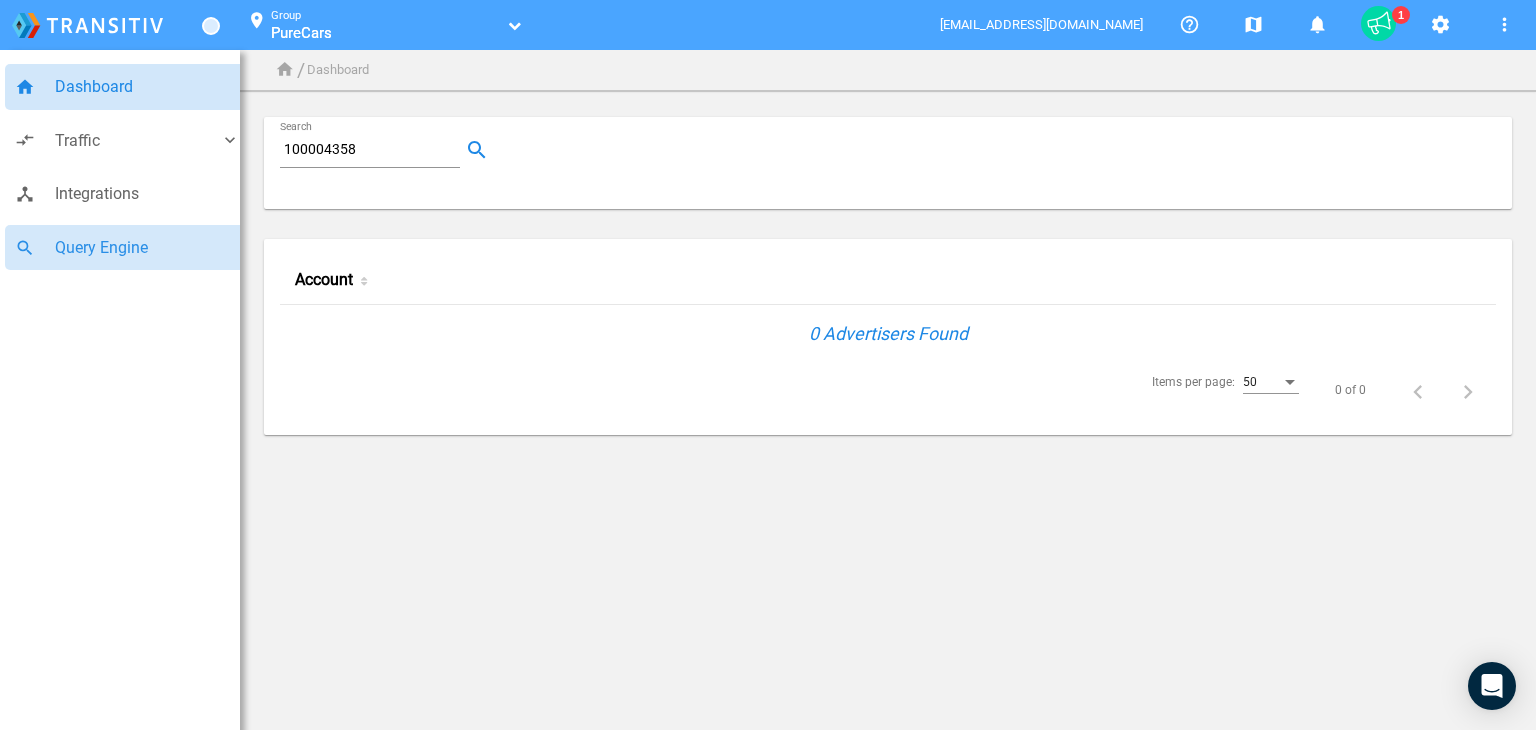click on "Dashboard" at bounding box center (147, 87) 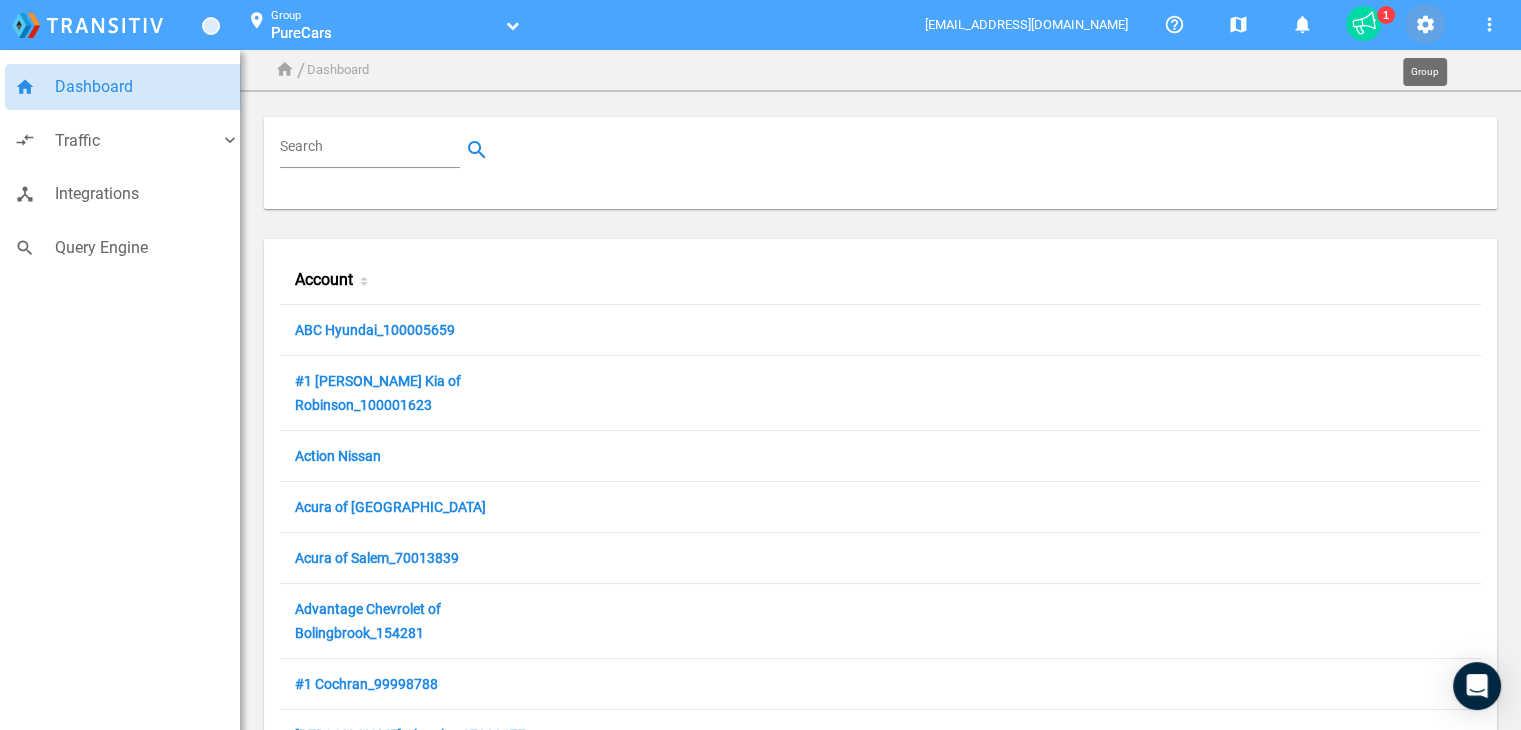 click on "settings" at bounding box center [1425, 25] 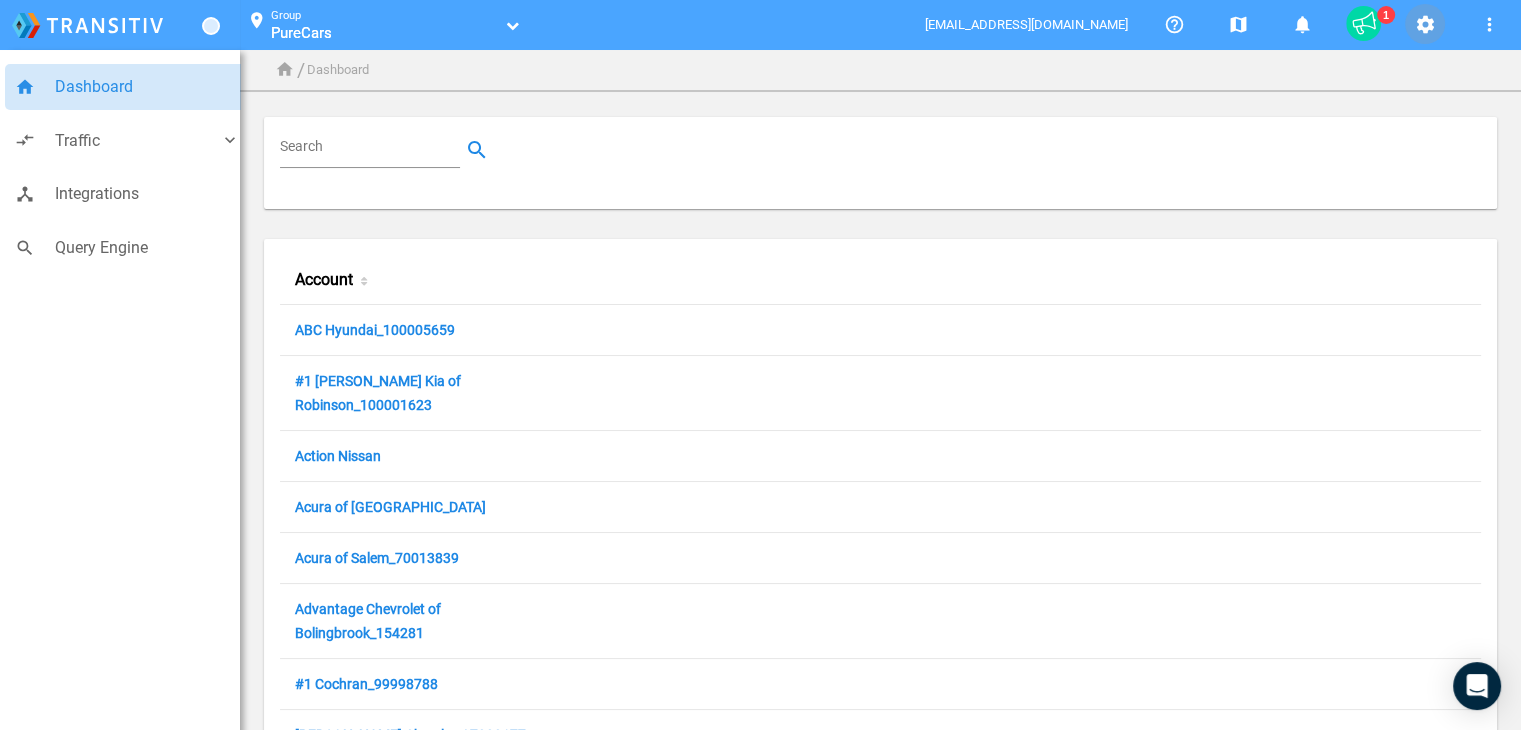 click on "settings" at bounding box center (1425, 25) 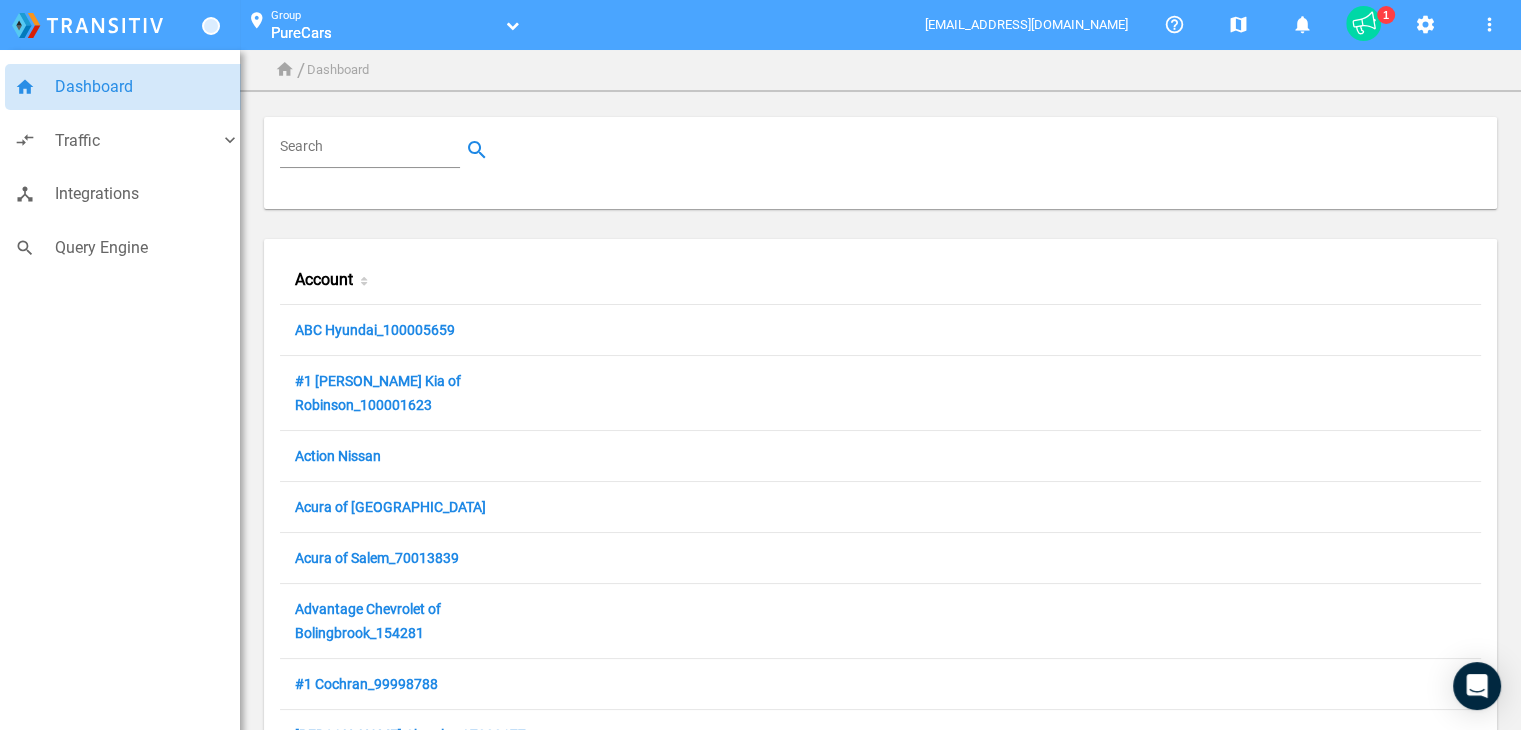 click on "PureCars" at bounding box center (384, 33) 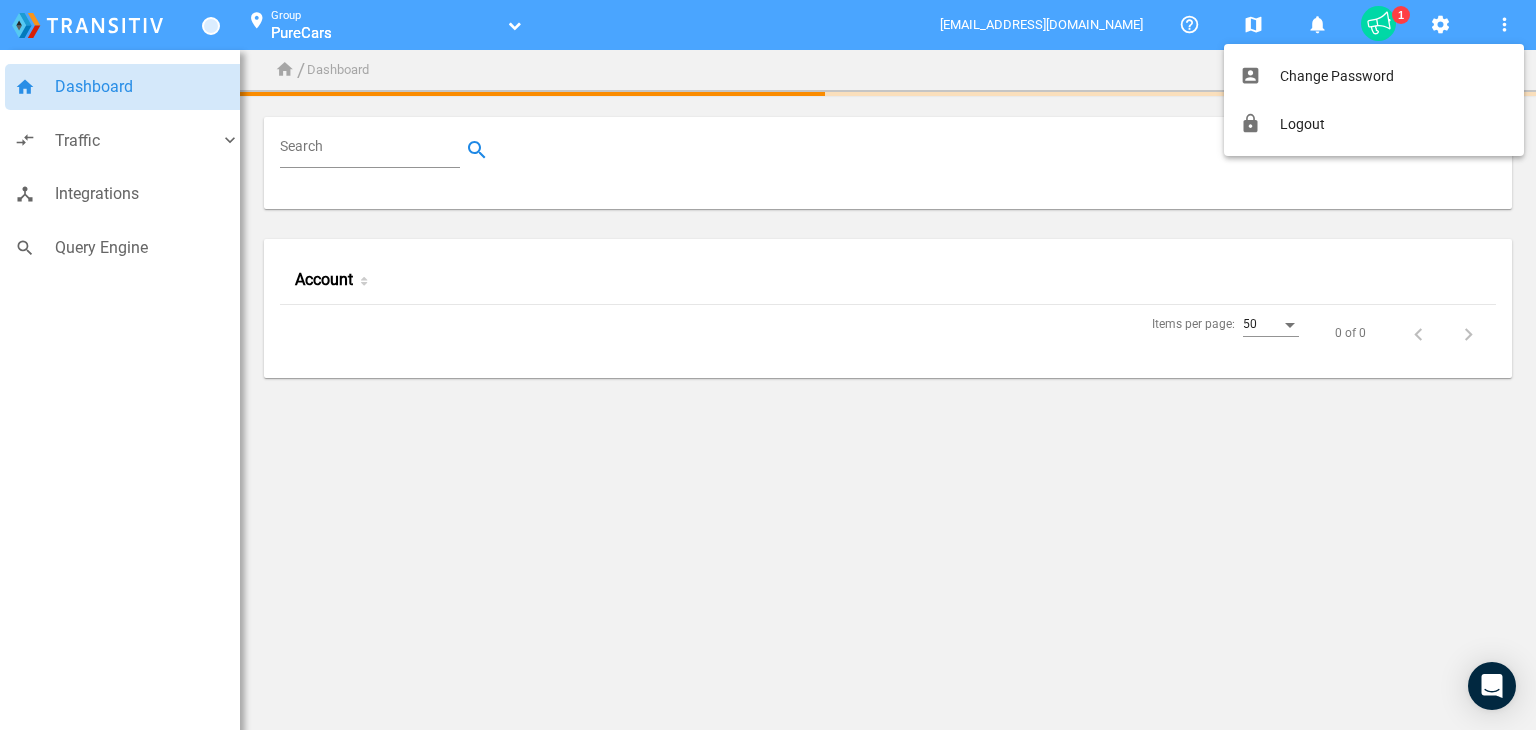click at bounding box center [768, 365] 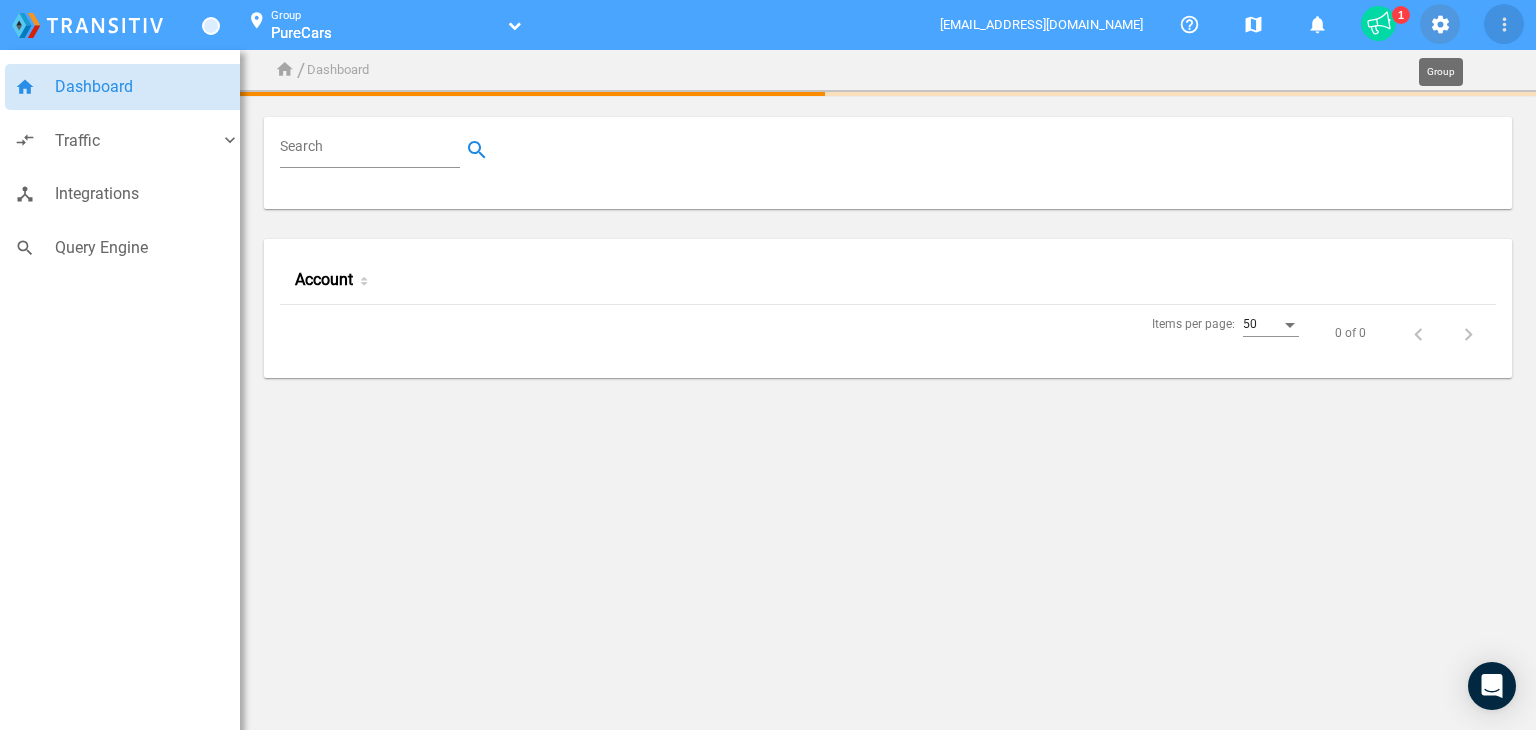 click on "settings" at bounding box center [1440, 25] 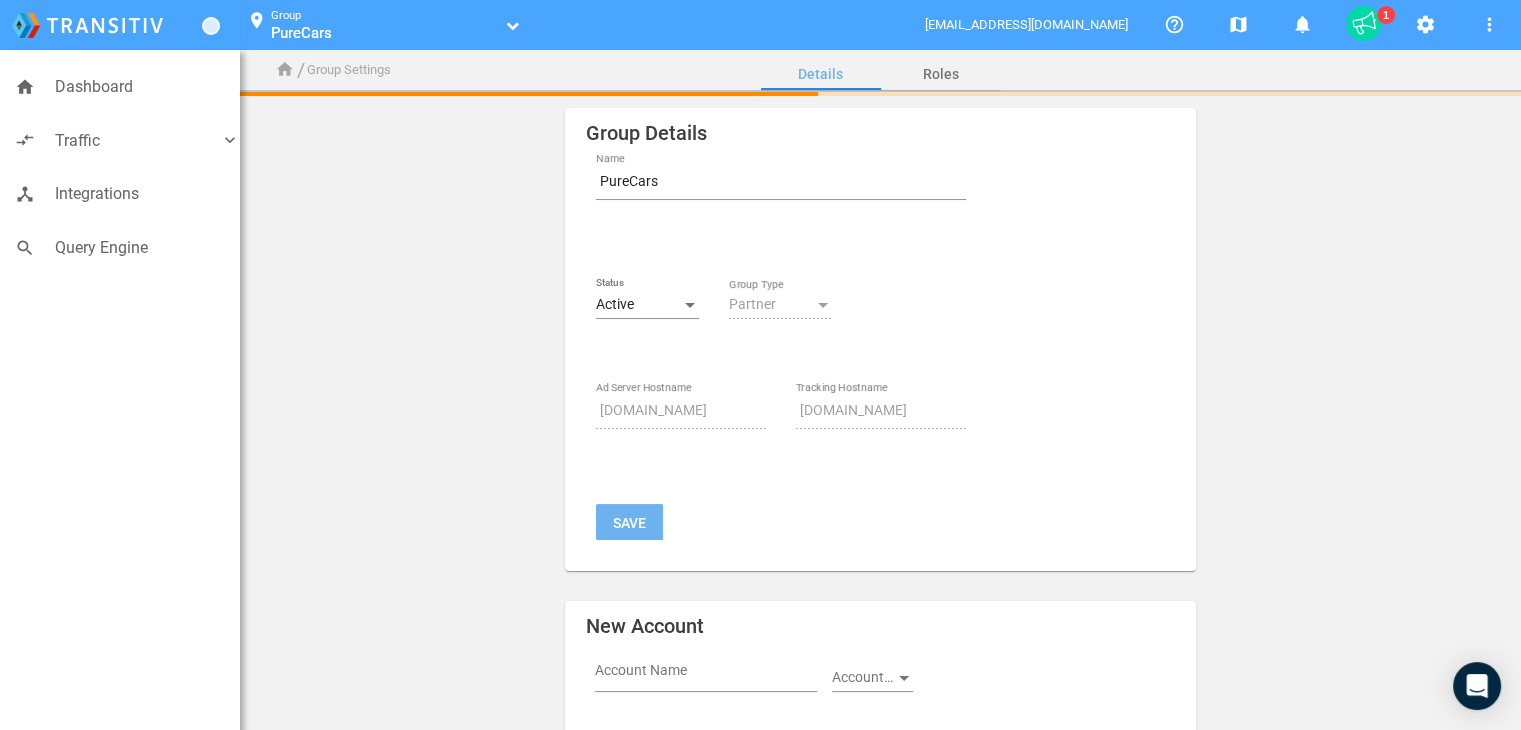 scroll, scrollTop: 0, scrollLeft: 0, axis: both 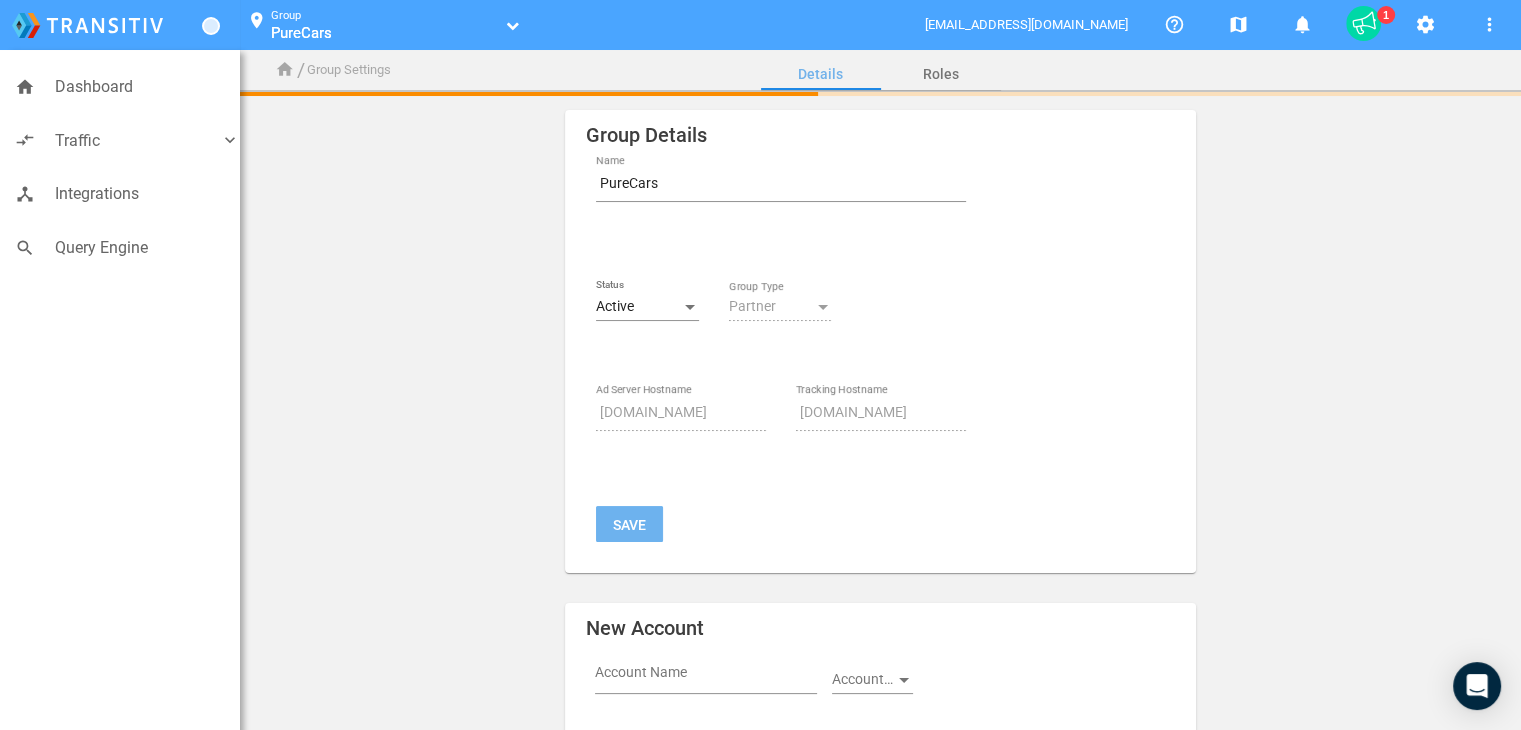 click on "Group Details PureCars Name Status Active Partner Group Type srv.purecars.com Ad Server Hostname adv.purecars.com Tracking Hostname Save New Account Account Name Account Type Account URL https:// add_circle Manage Group  Delete Group  Move Group  Move New Child Group Group Type add_circle" 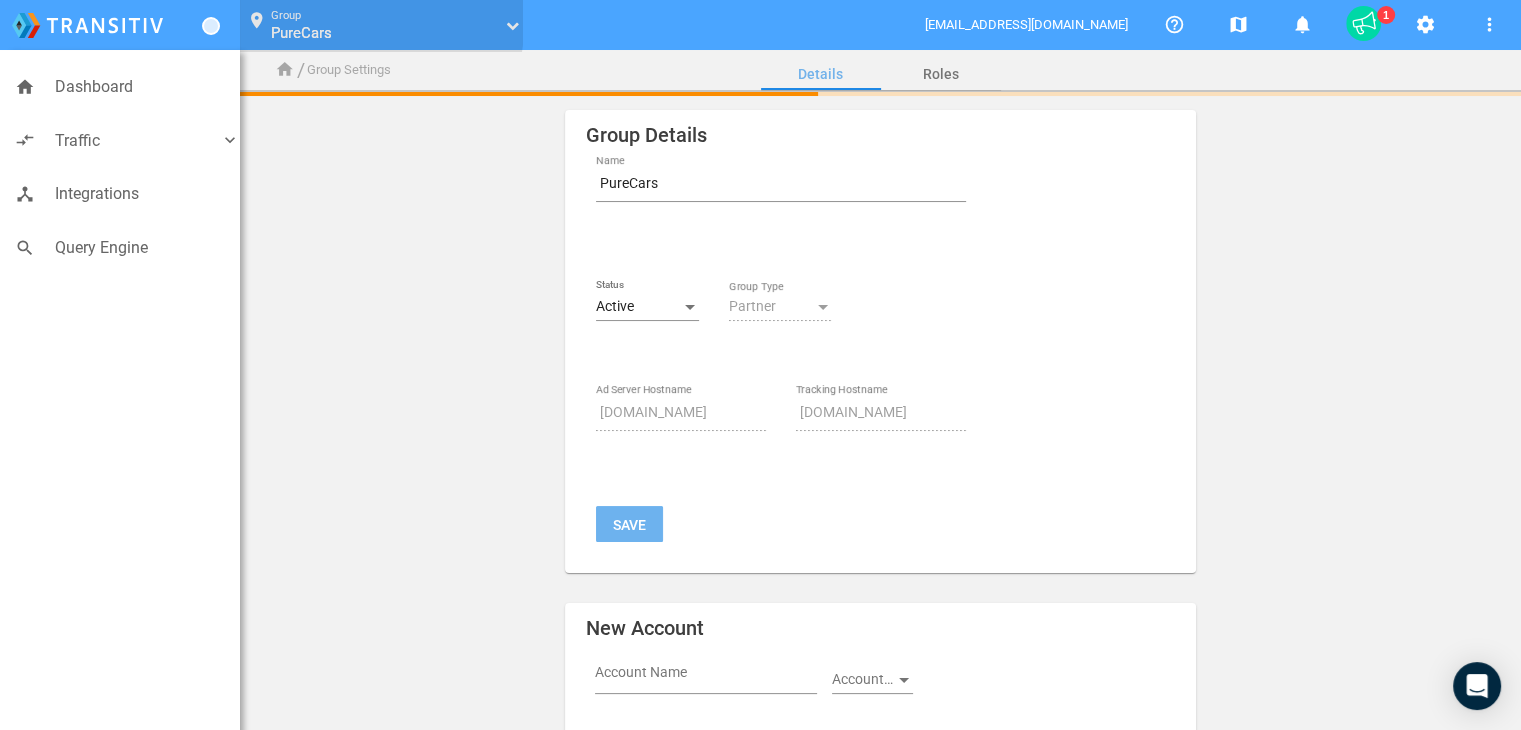 click on "Group PureCars PureCars" 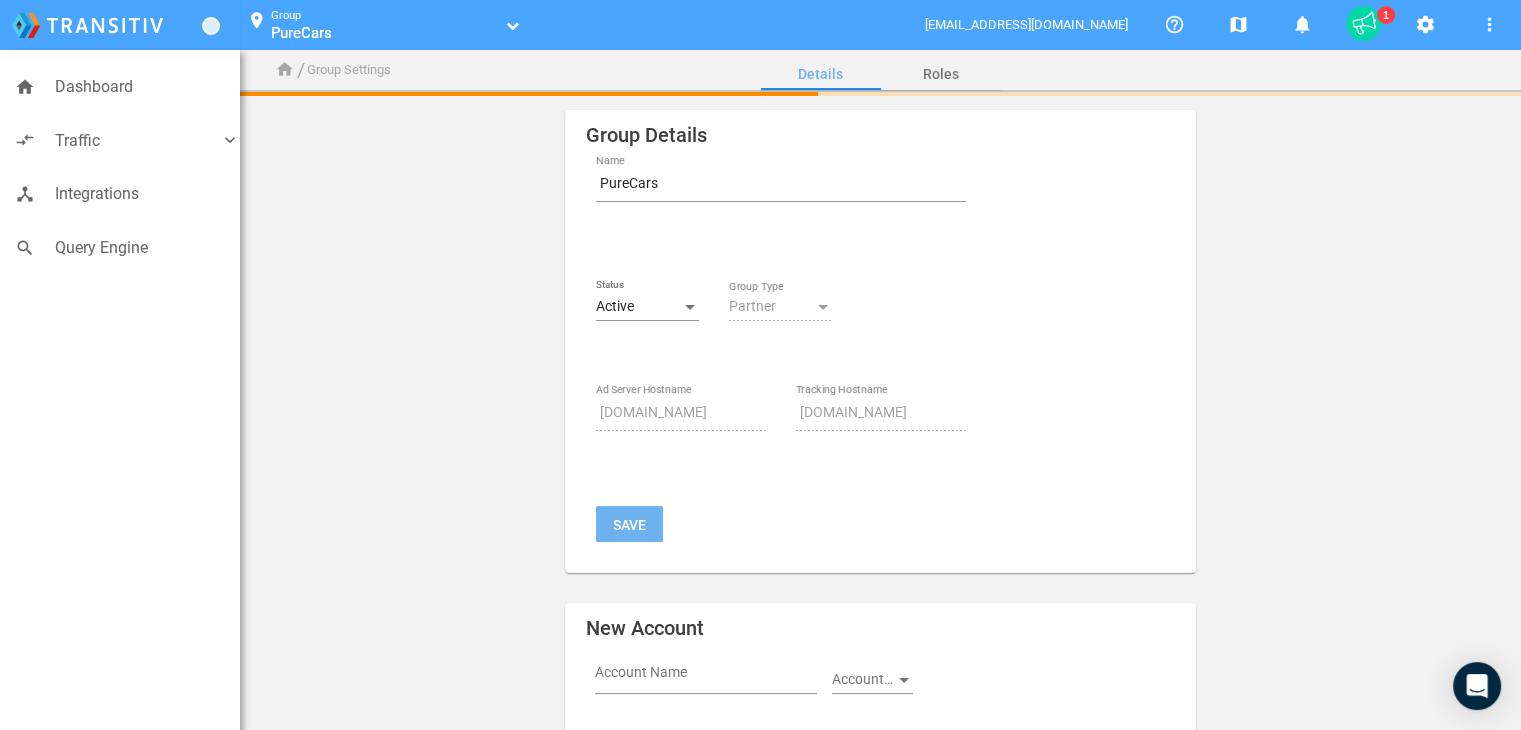 click 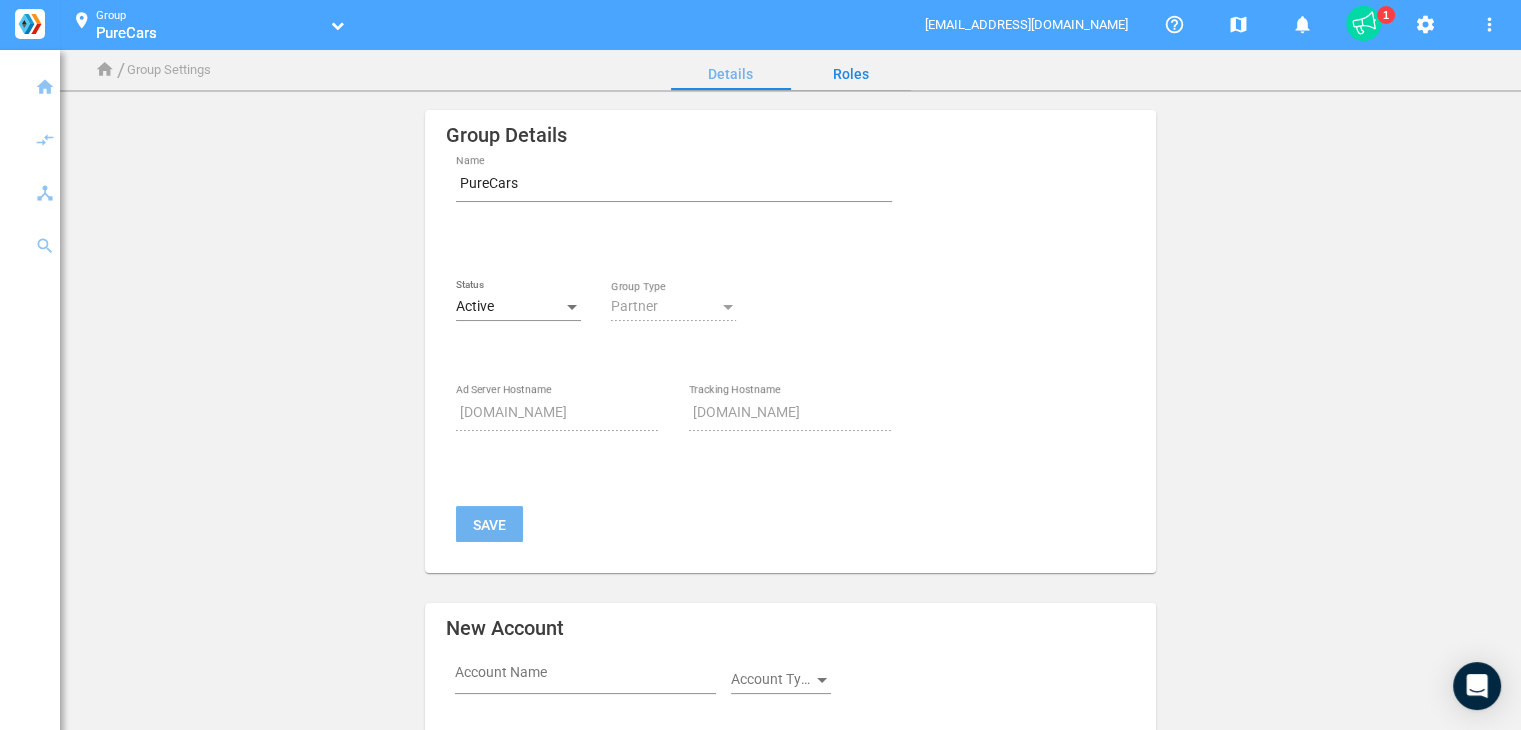 click on "Roles" at bounding box center (851, 74) 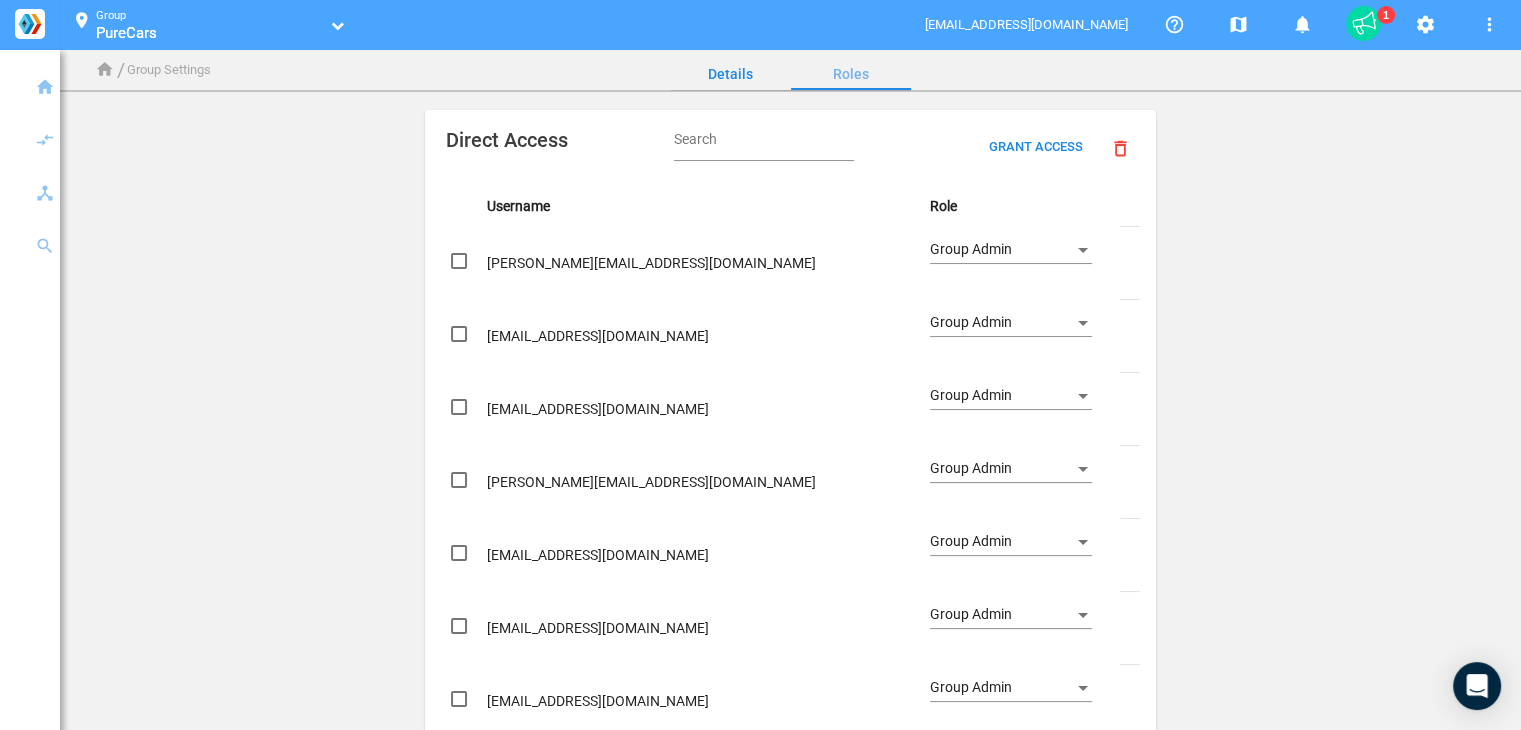 click on "Details" at bounding box center (731, 74) 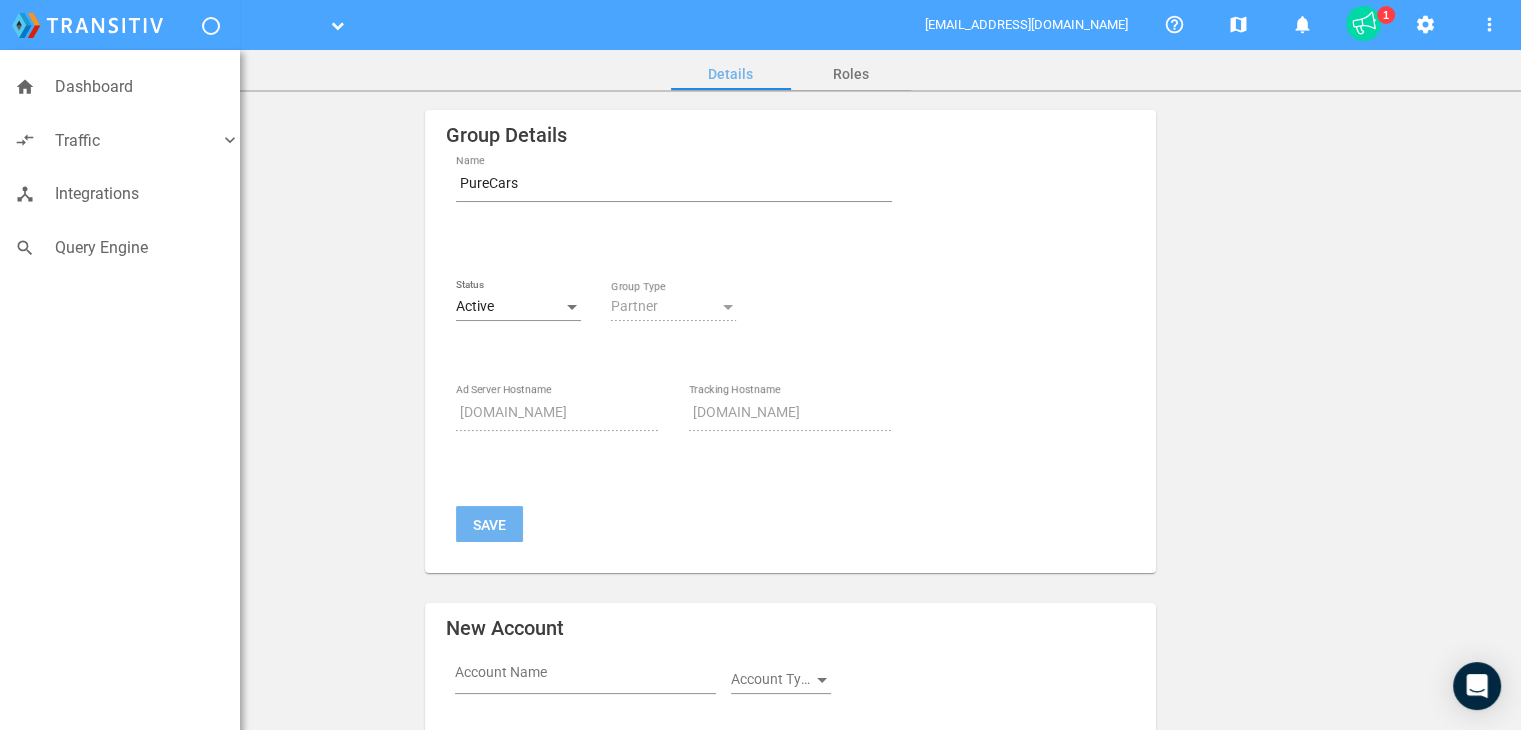 click 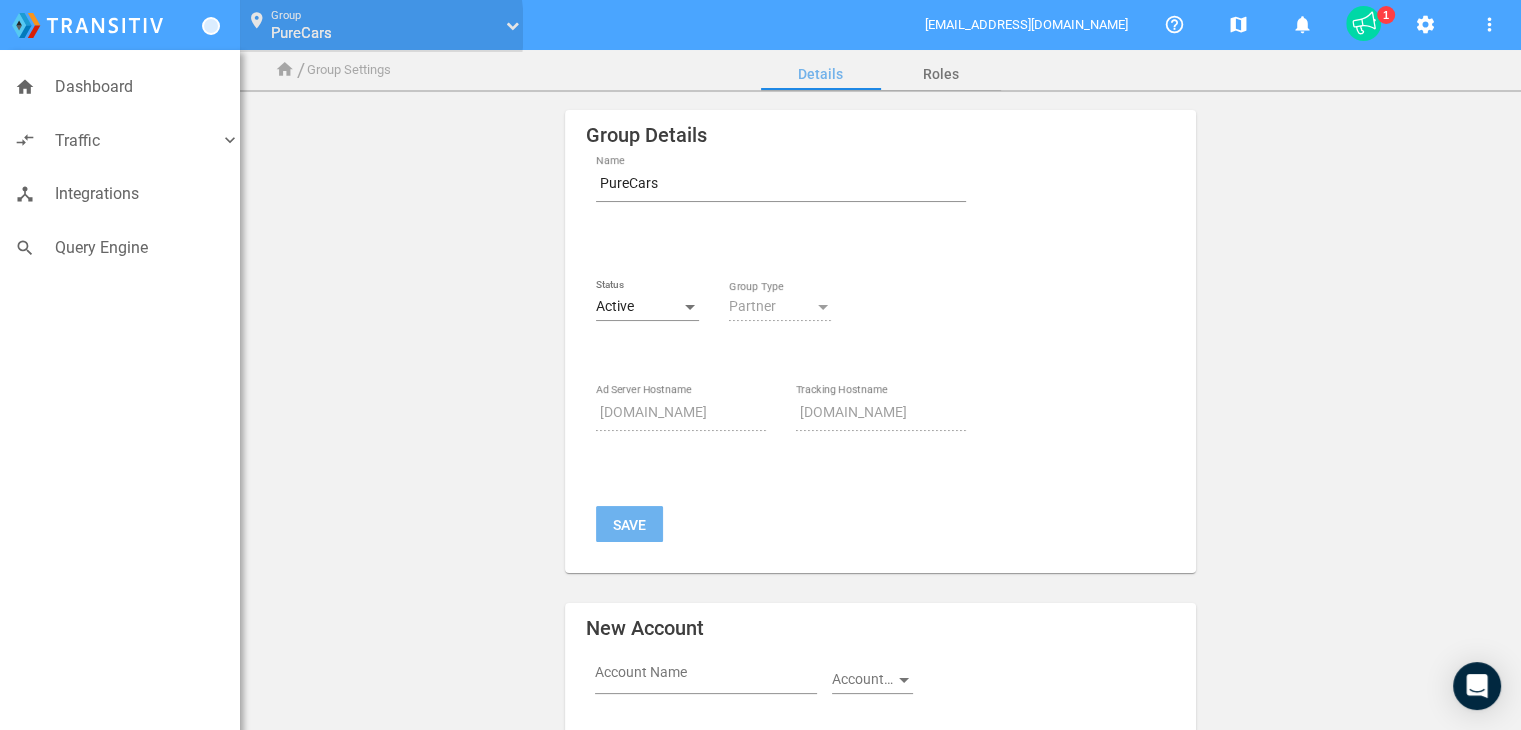 click on "PureCars" at bounding box center (384, 33) 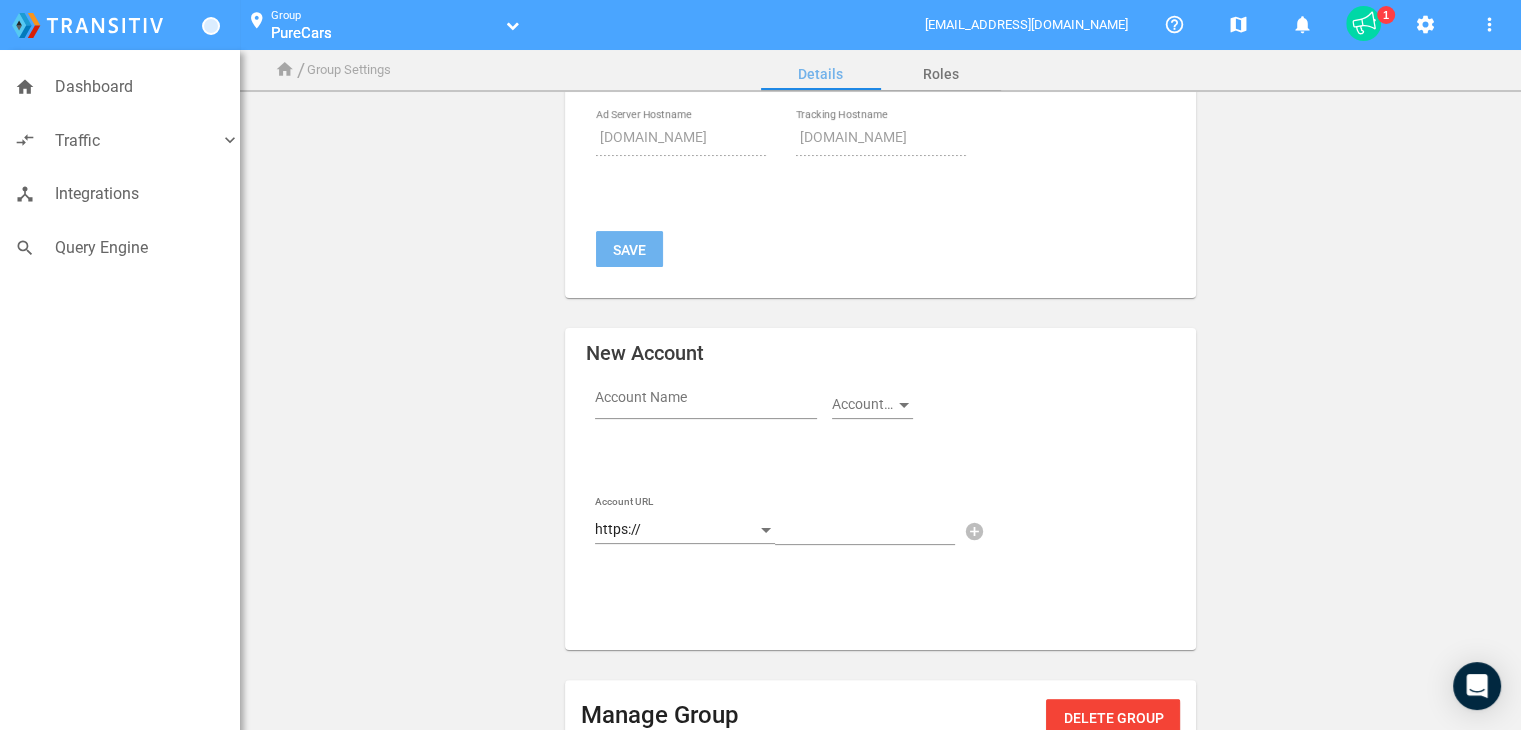 scroll, scrollTop: 0, scrollLeft: 0, axis: both 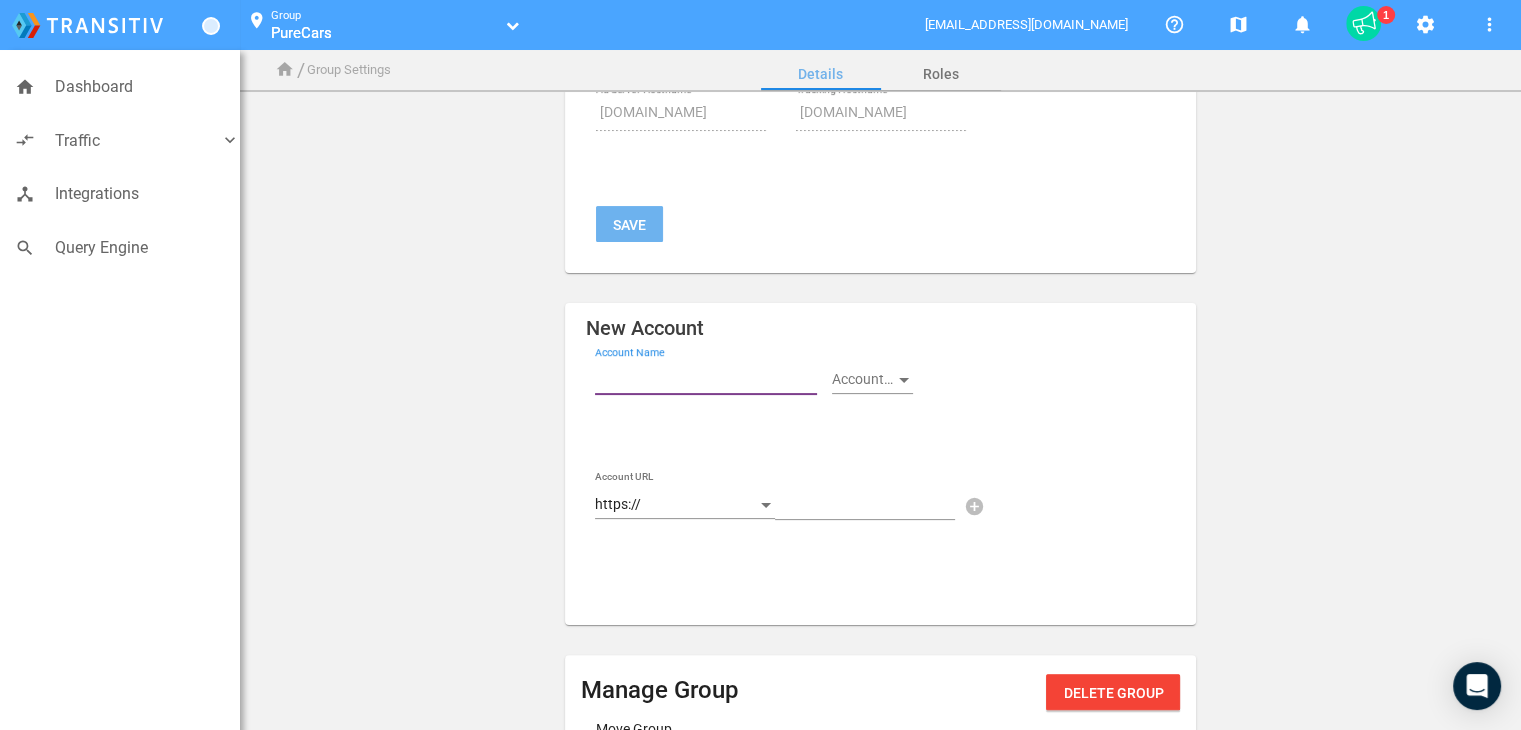 click on "Account Name" at bounding box center [710, 377] 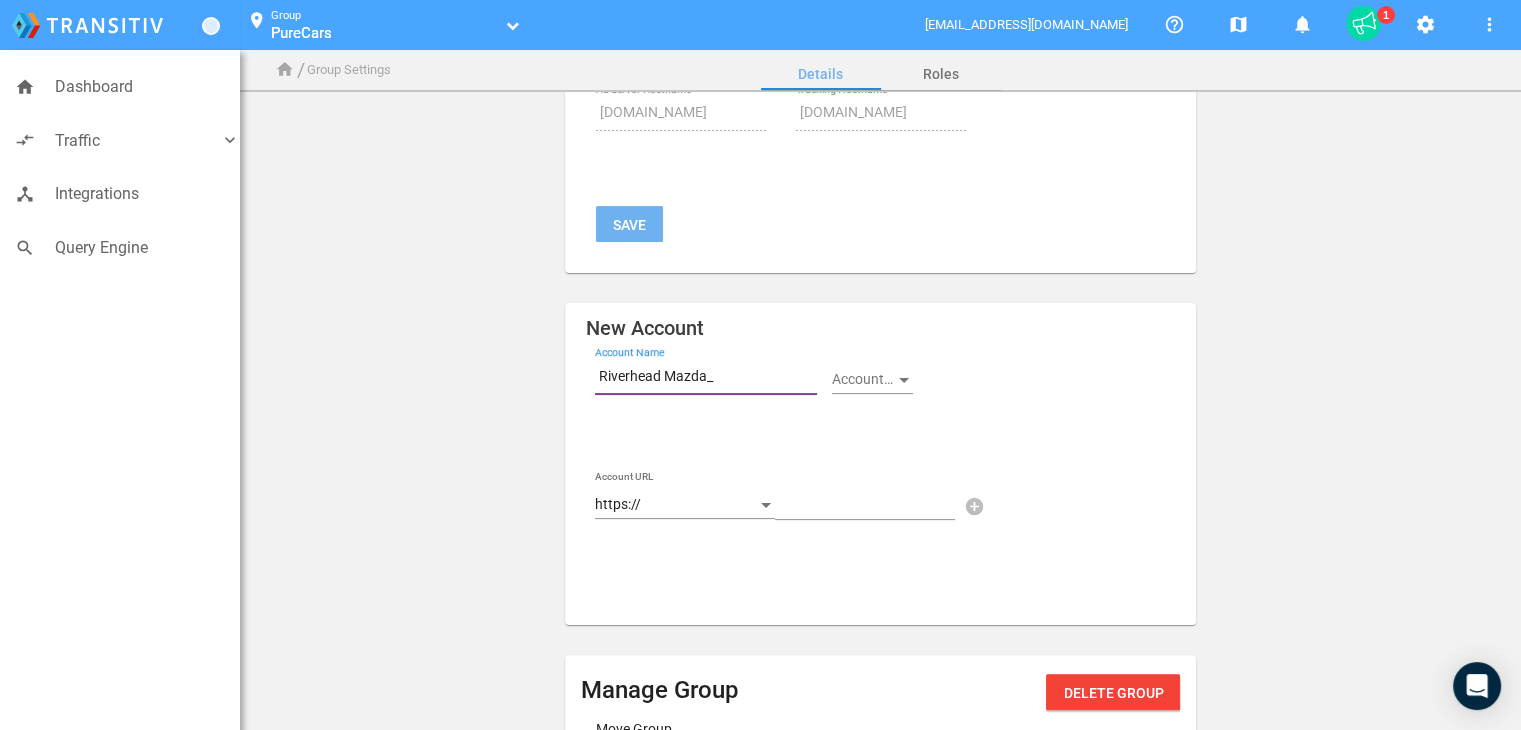 paste on "100004358" 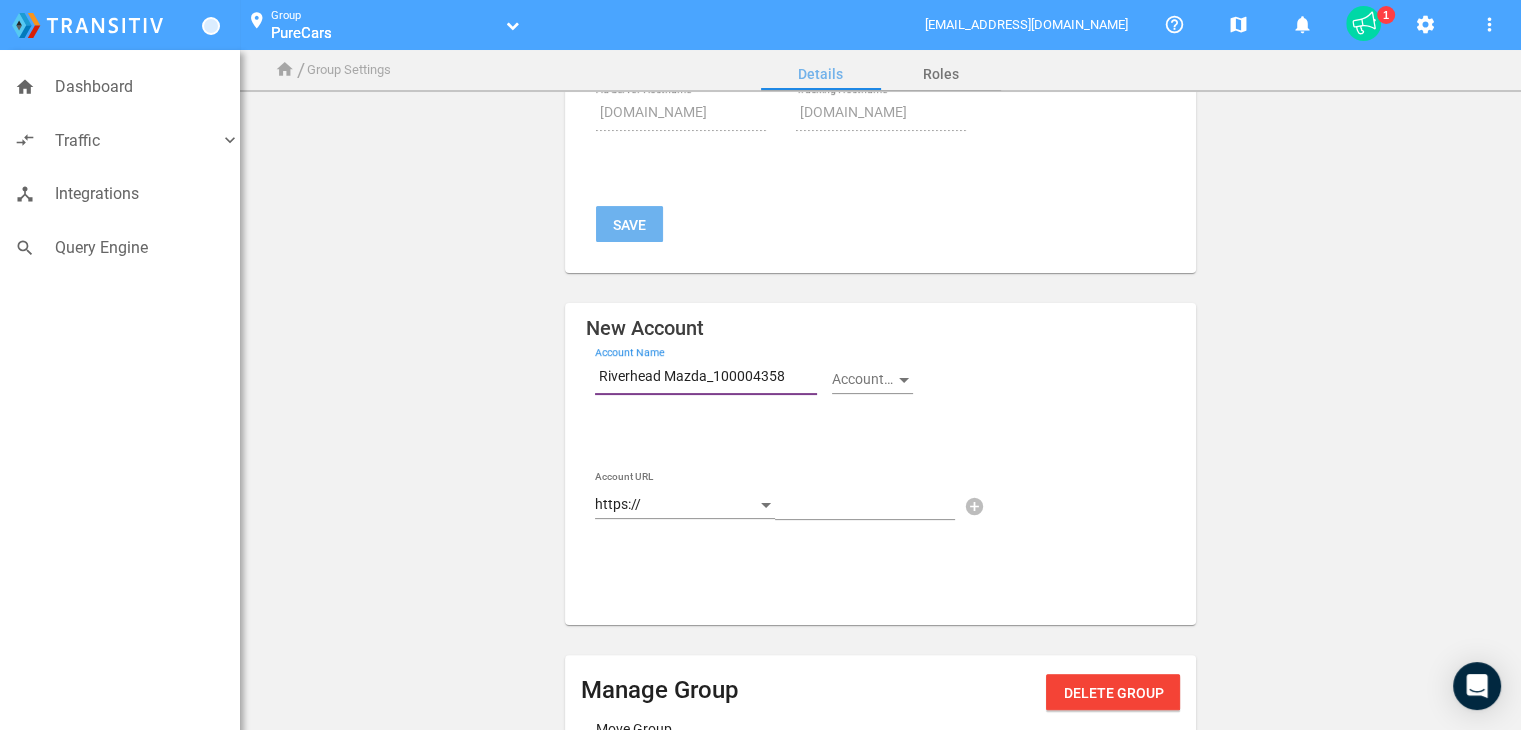 type on "Riverhead Mazda_100004358" 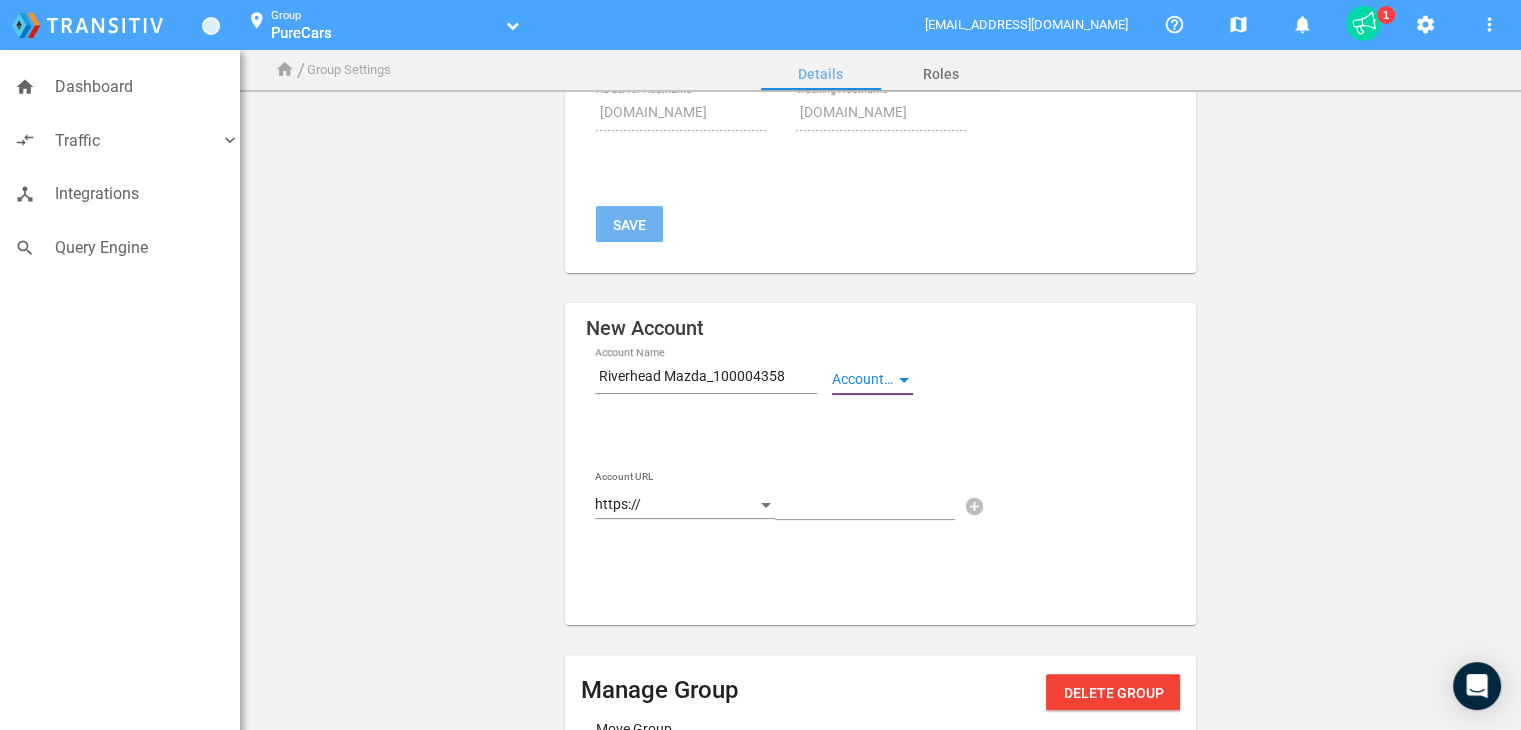 click at bounding box center [863, 380] 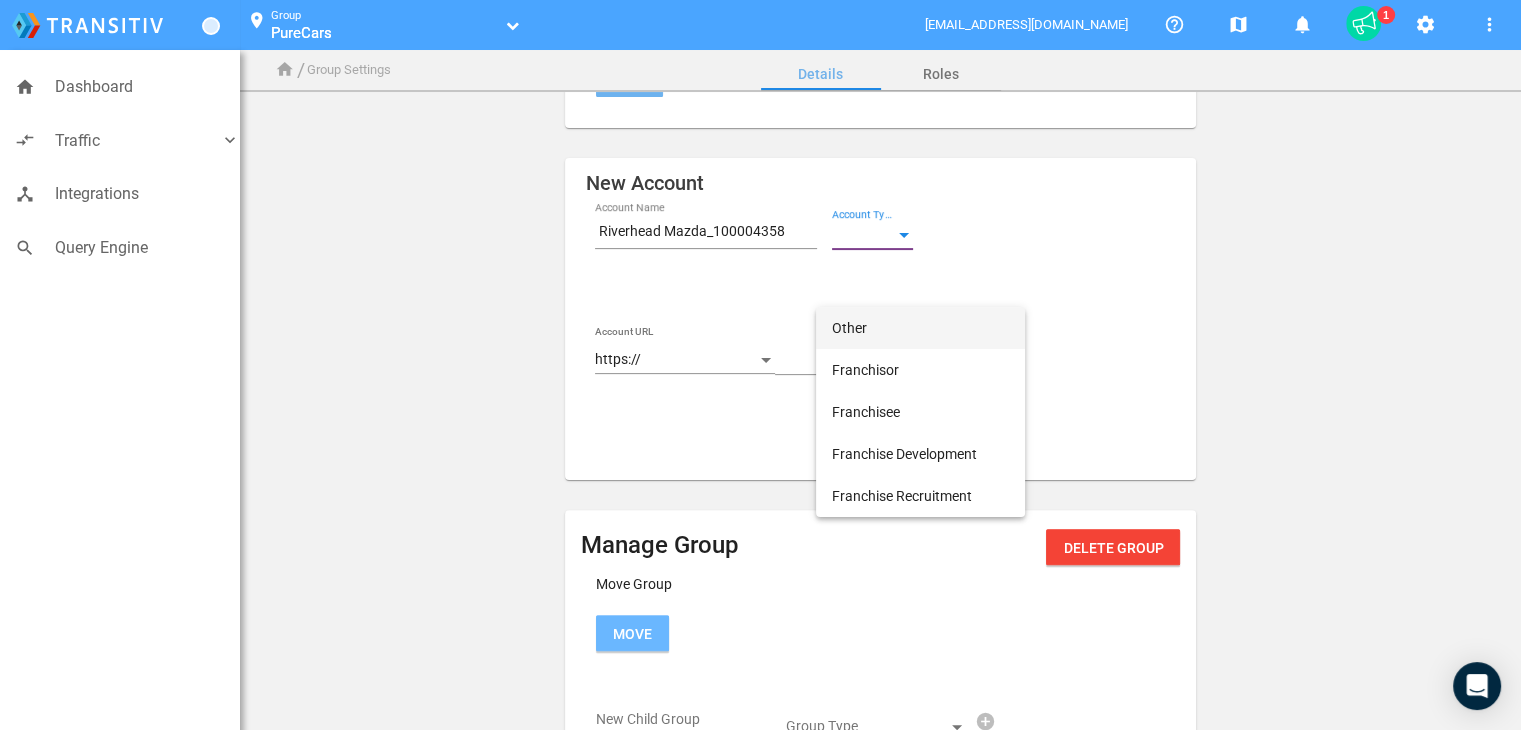 scroll, scrollTop: 500, scrollLeft: 0, axis: vertical 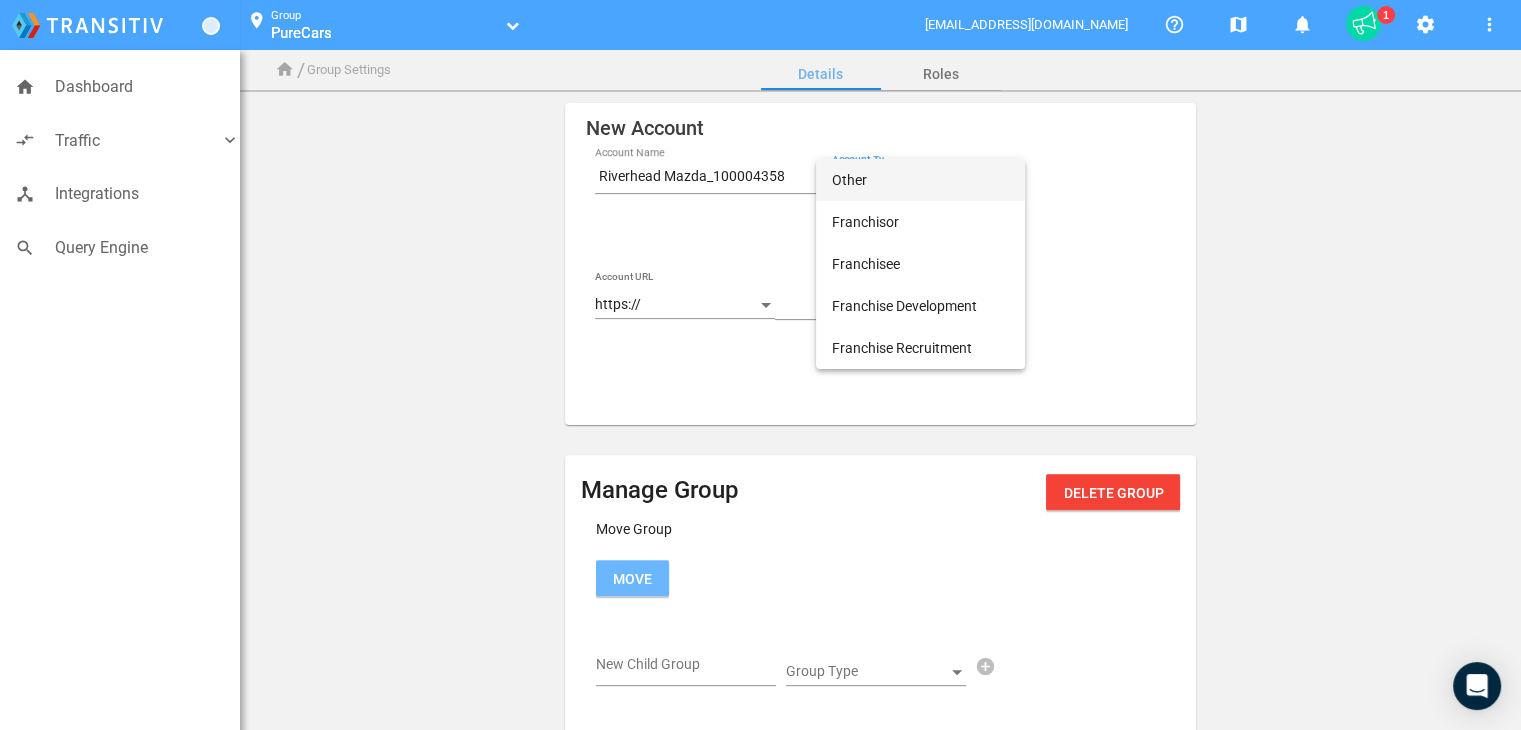 click on "Other" at bounding box center [920, 180] 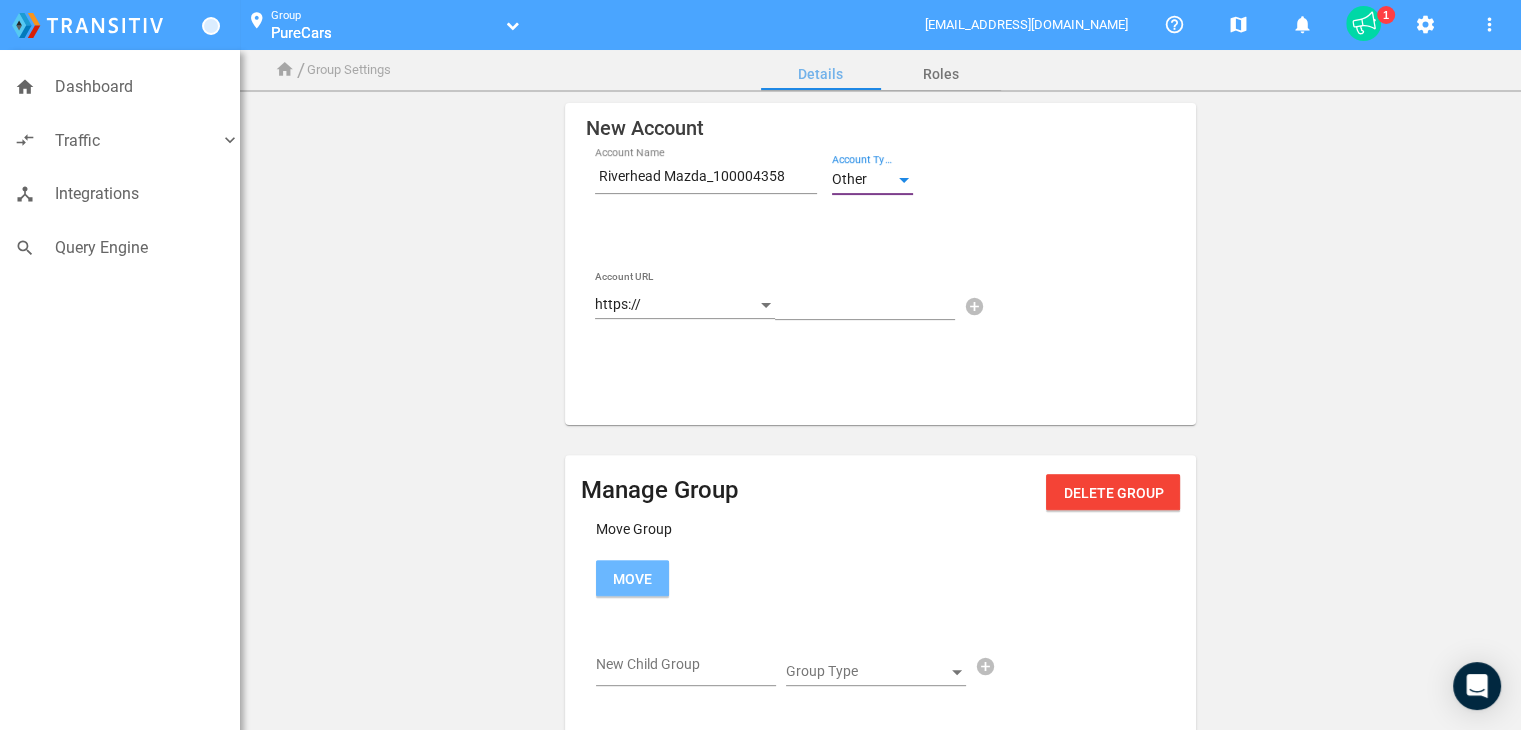 click on "https://" at bounding box center [676, 305] 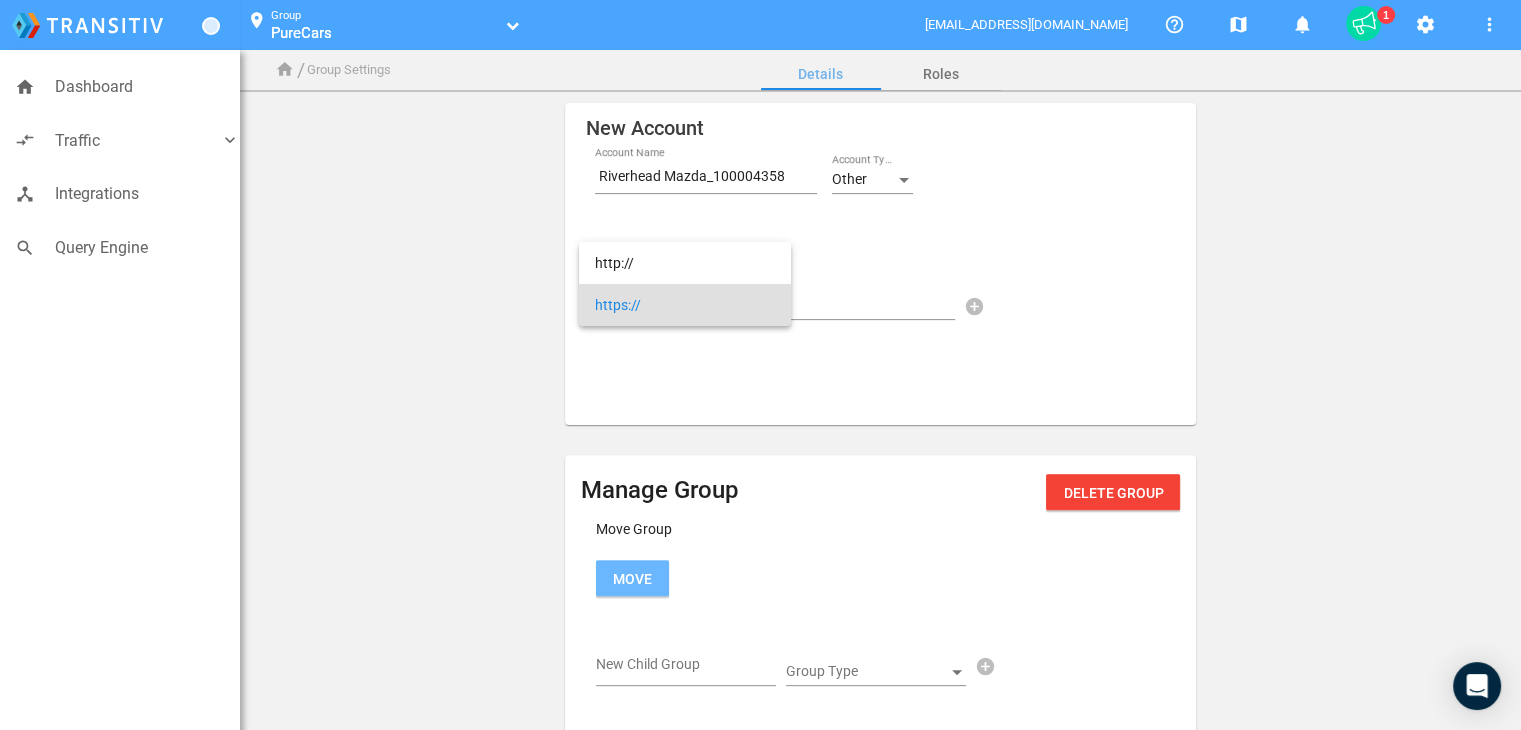 click at bounding box center (760, 365) 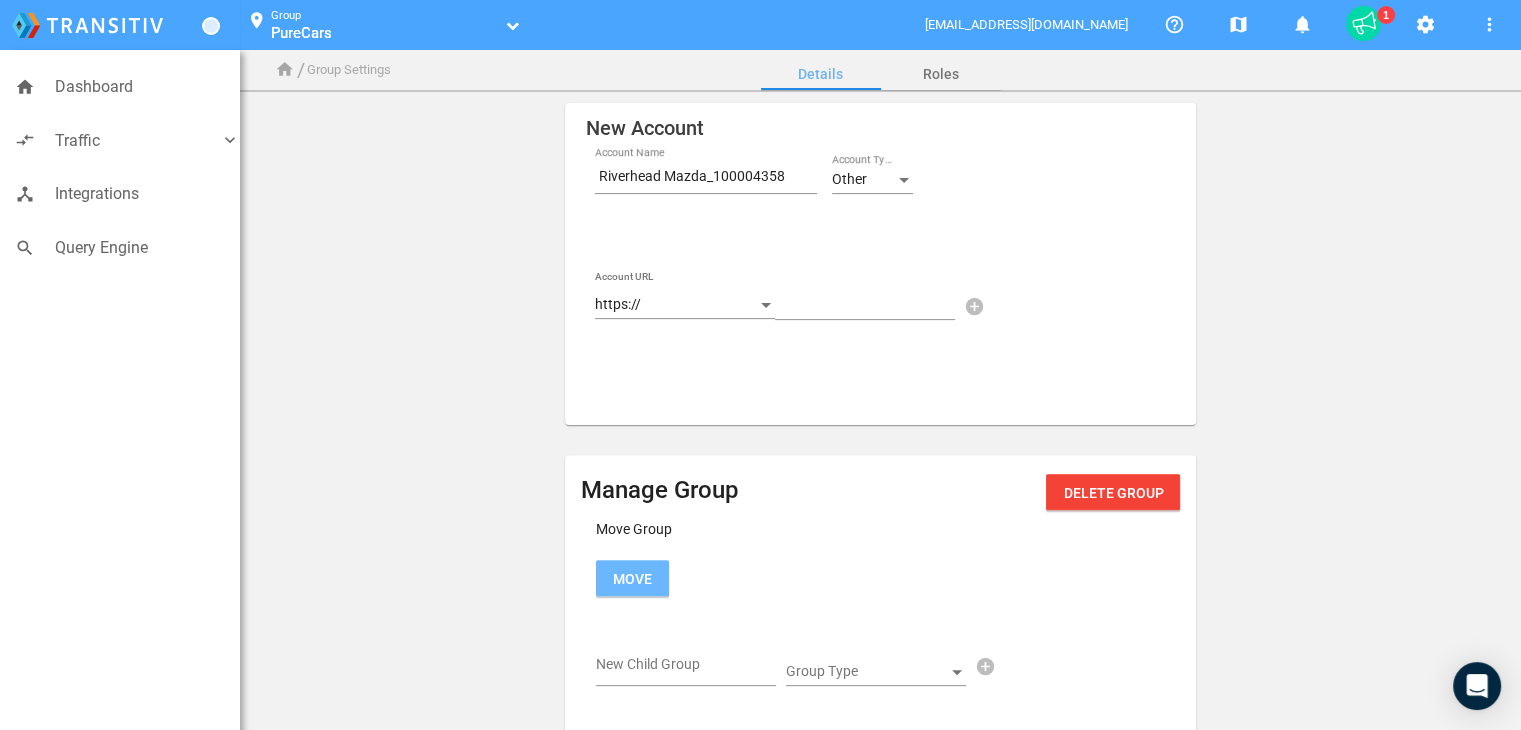 click at bounding box center (869, 308) 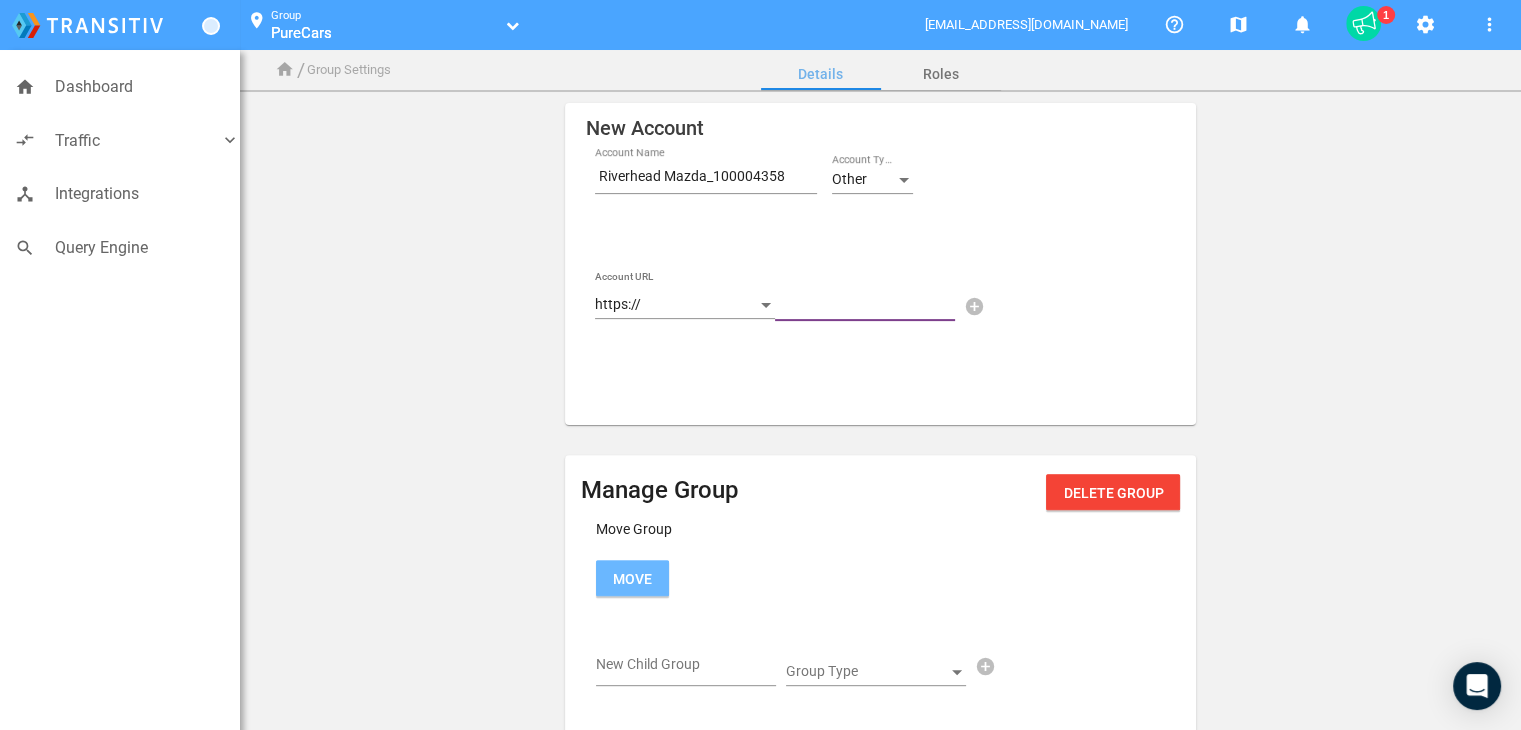 paste on "https://www.riverheadmazda.com/" 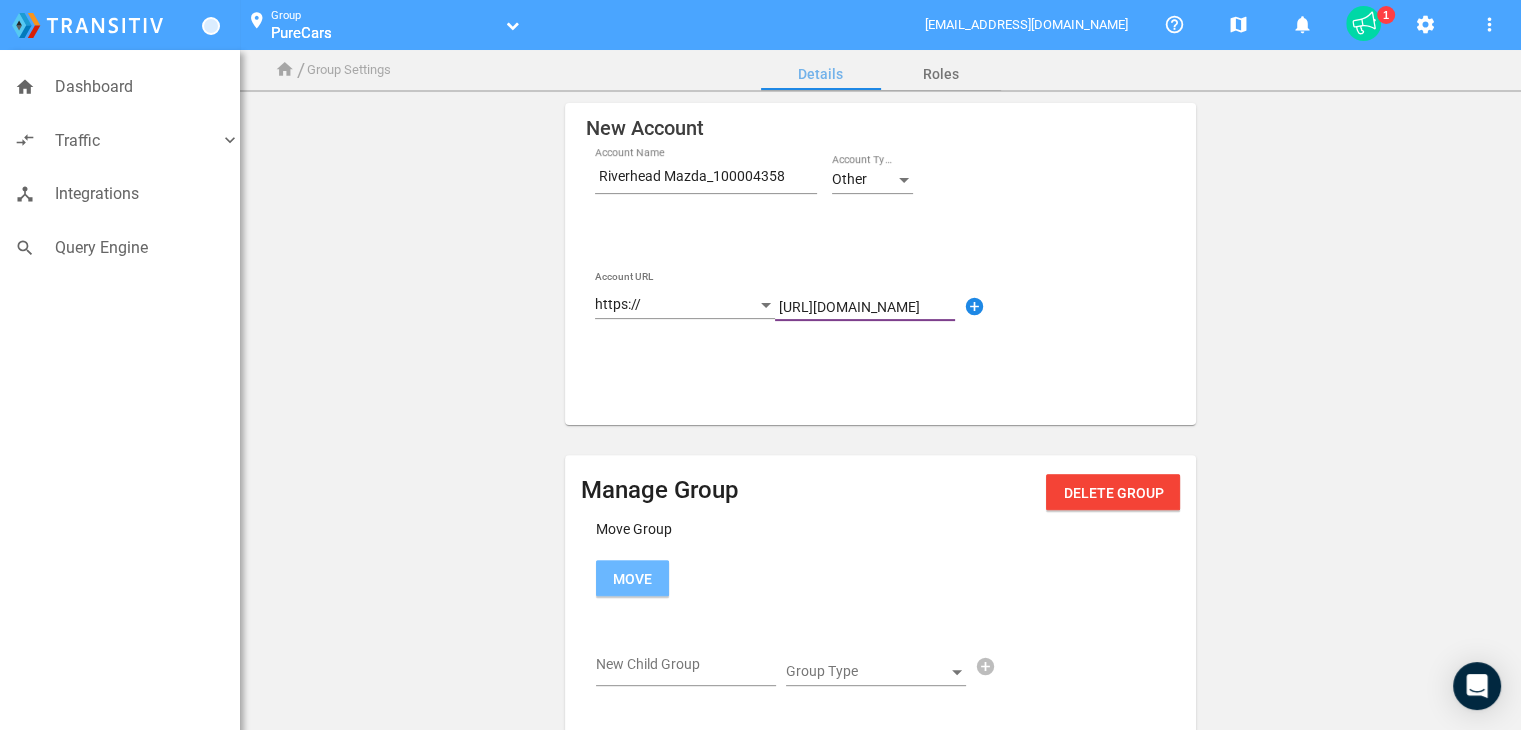 scroll, scrollTop: 0, scrollLeft: 36, axis: horizontal 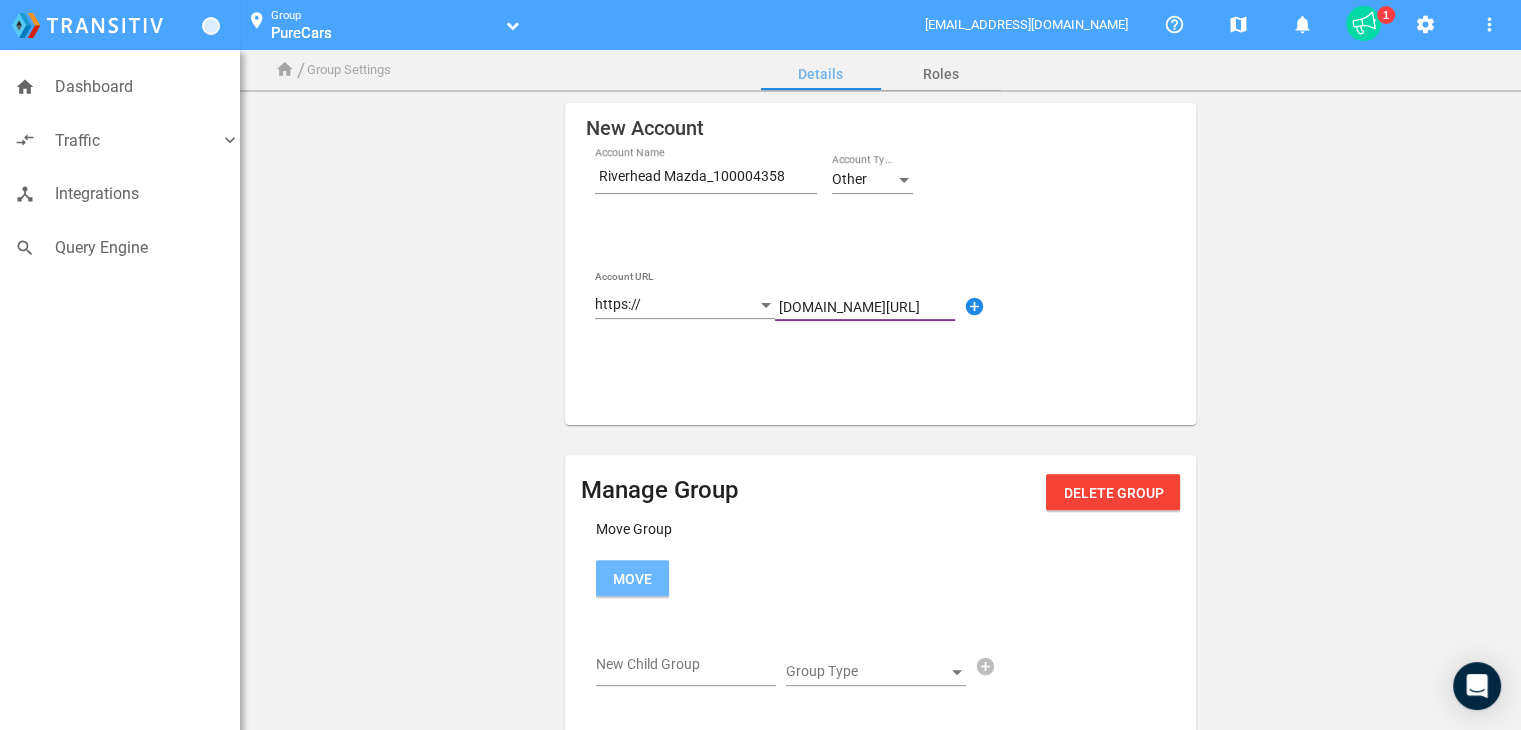 type on "www.riverheadmazda.com/" 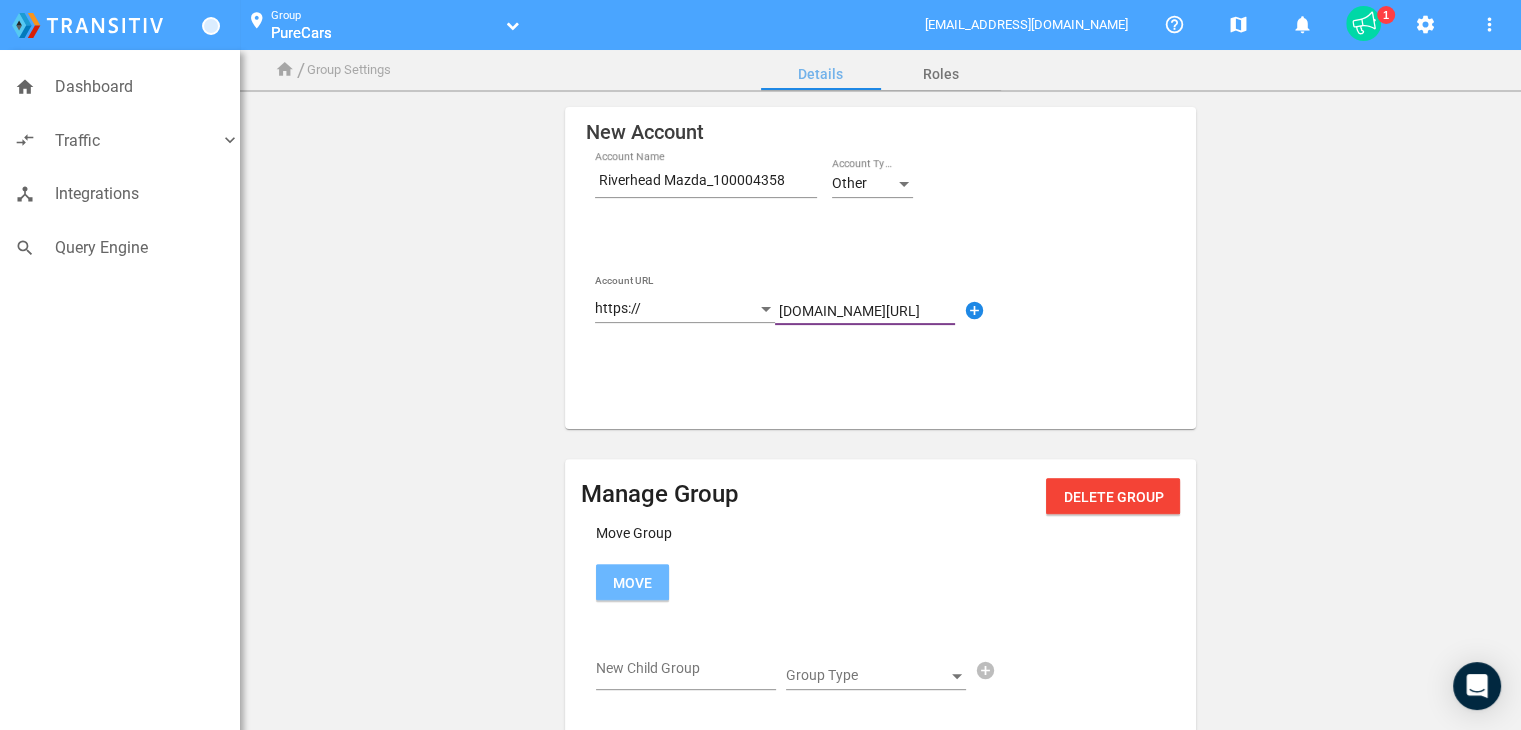 scroll, scrollTop: 500, scrollLeft: 0, axis: vertical 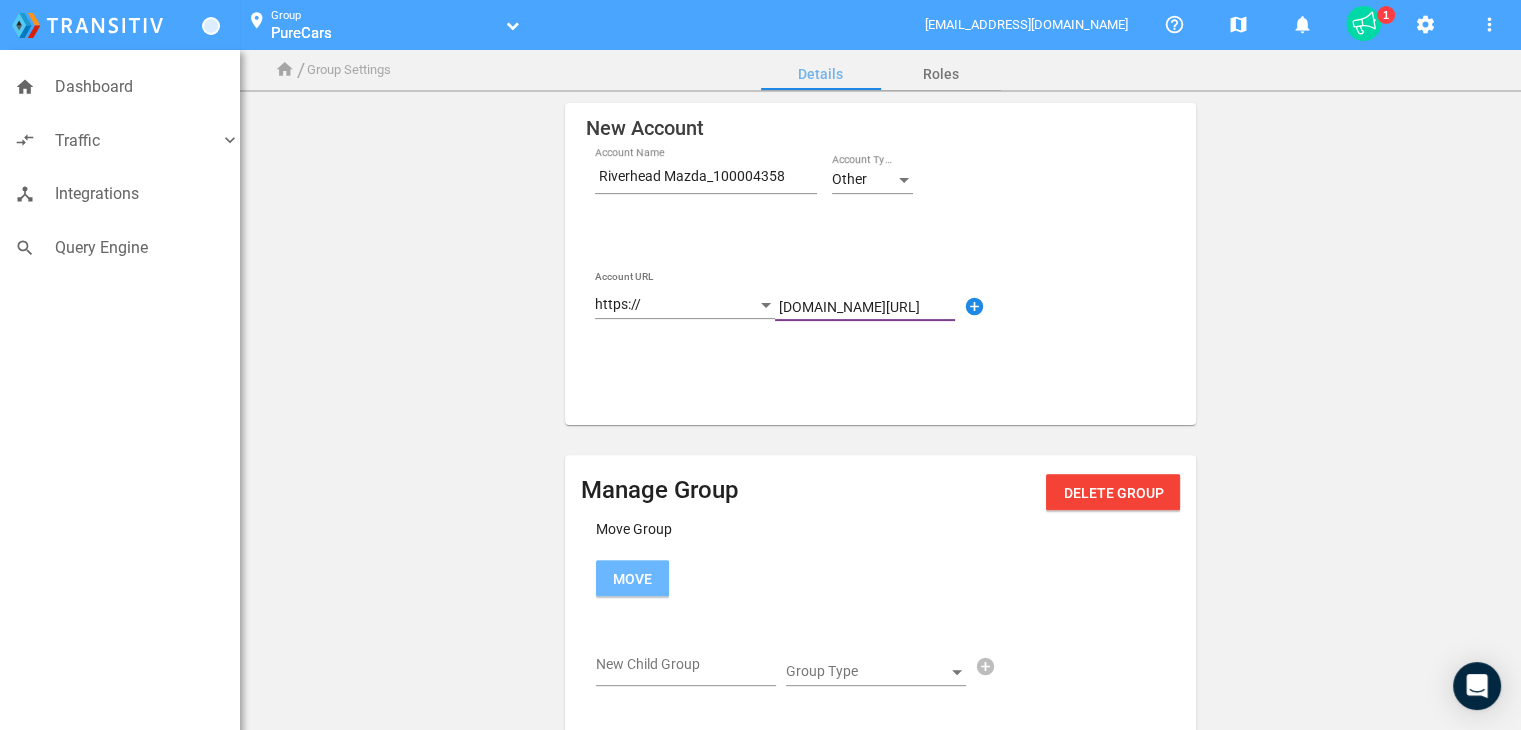 drag, startPoint x: 888, startPoint y: 381, endPoint x: 910, endPoint y: 357, distance: 32.55764 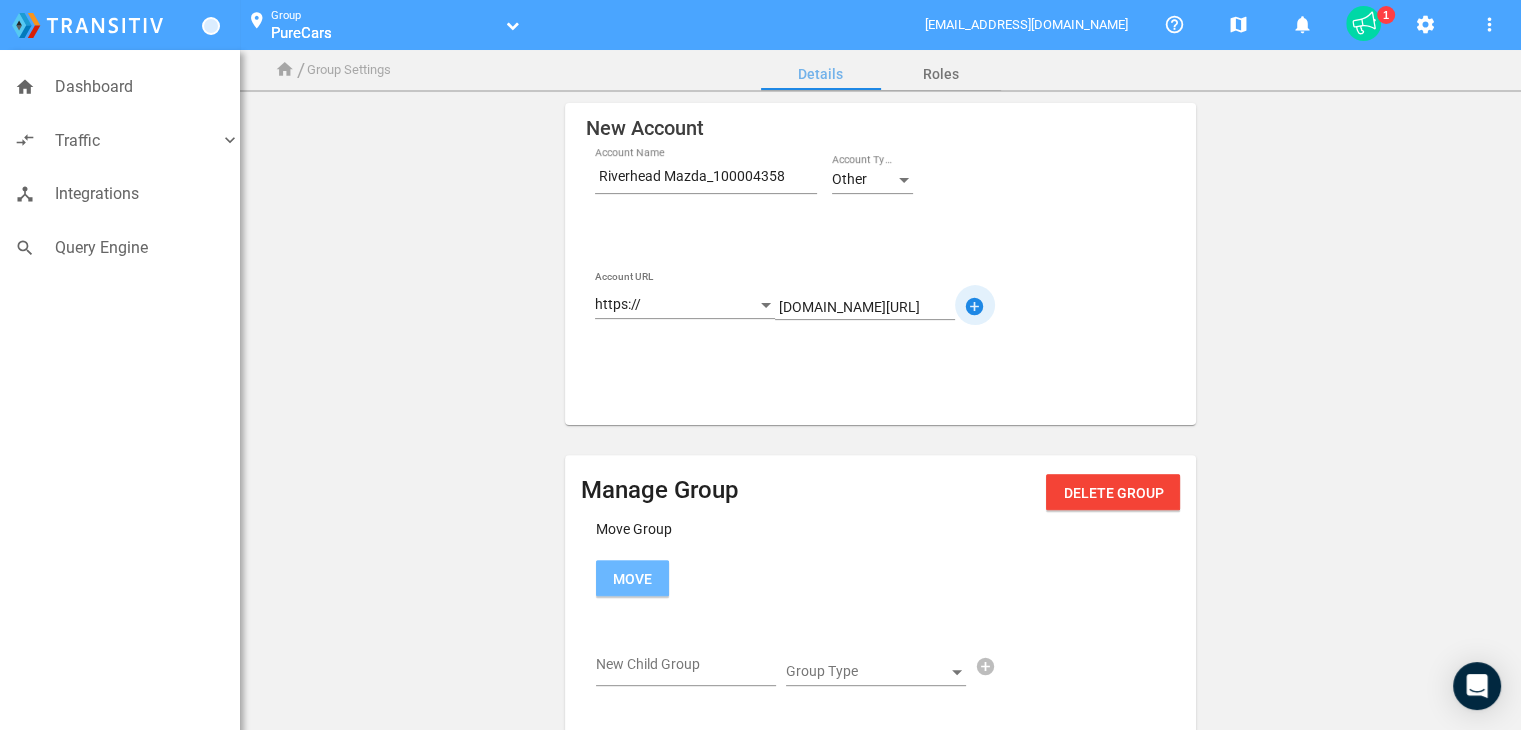 click on "add_circle" at bounding box center [975, 307] 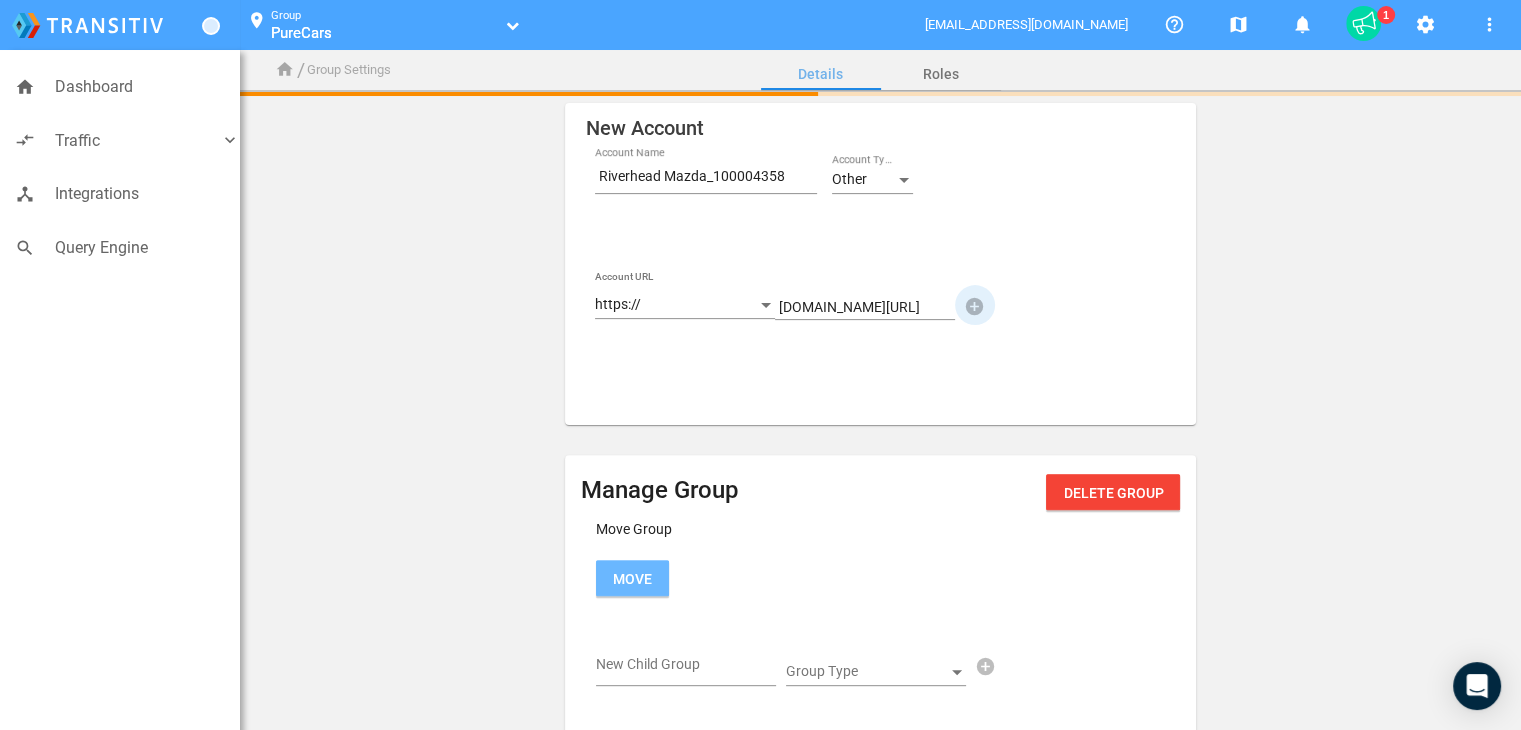 type 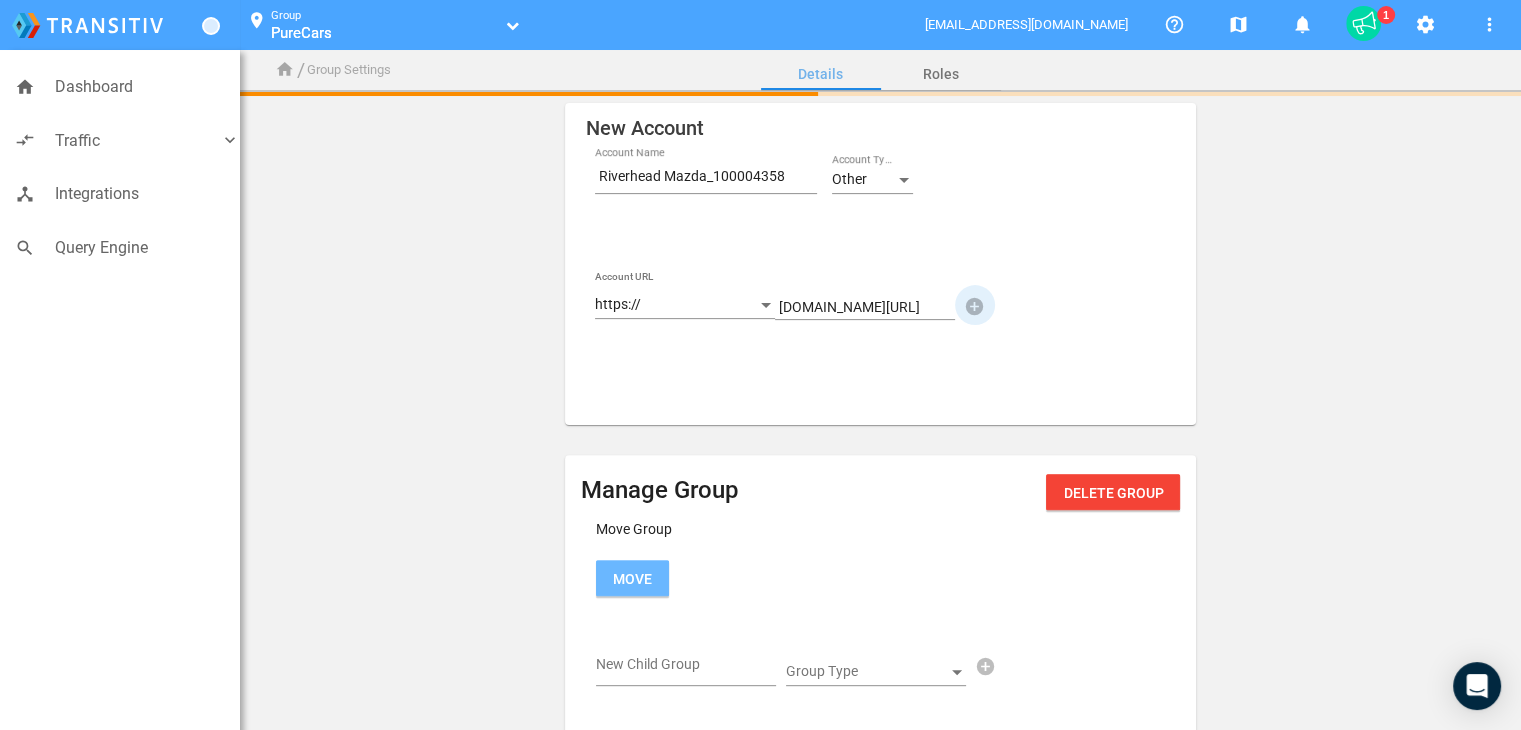 type 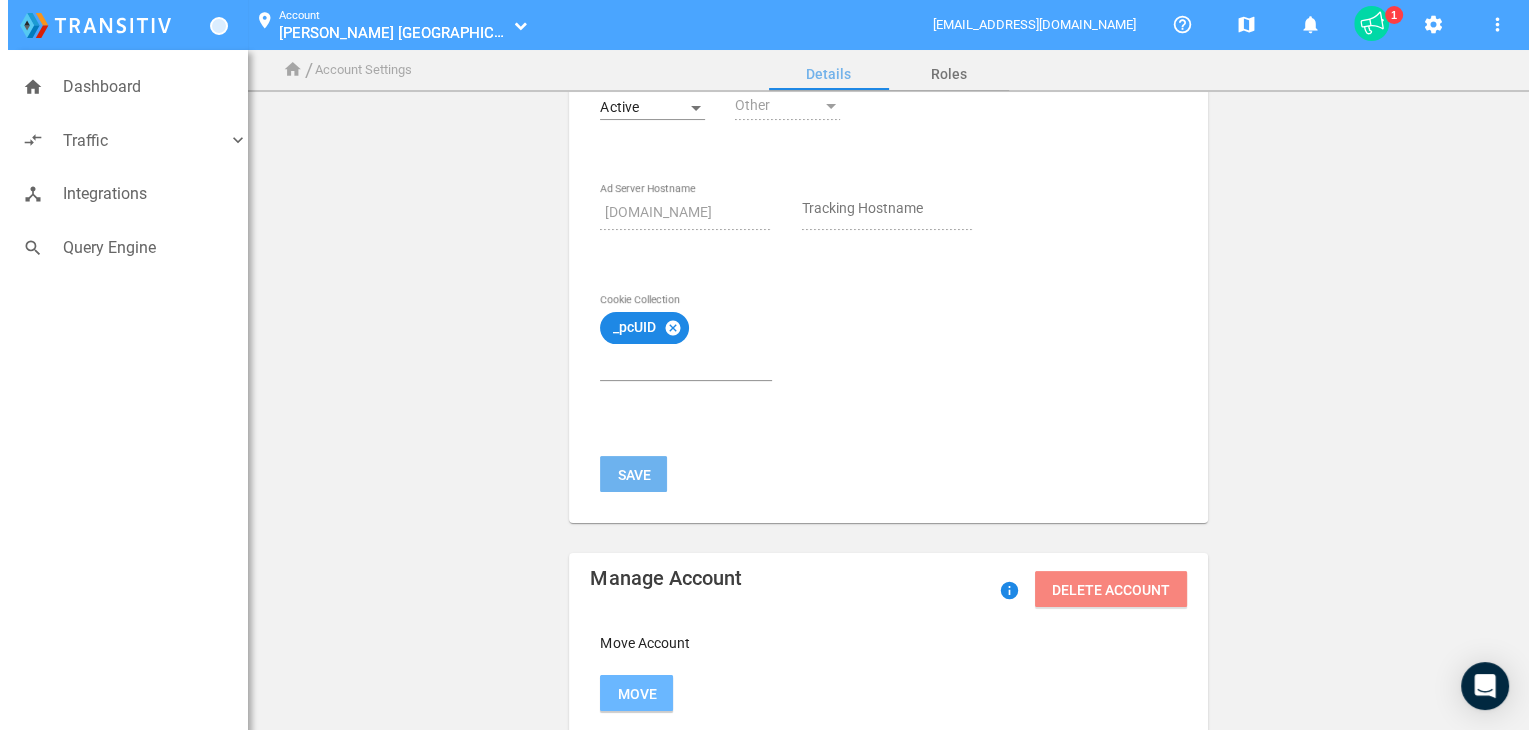 scroll, scrollTop: 0, scrollLeft: 0, axis: both 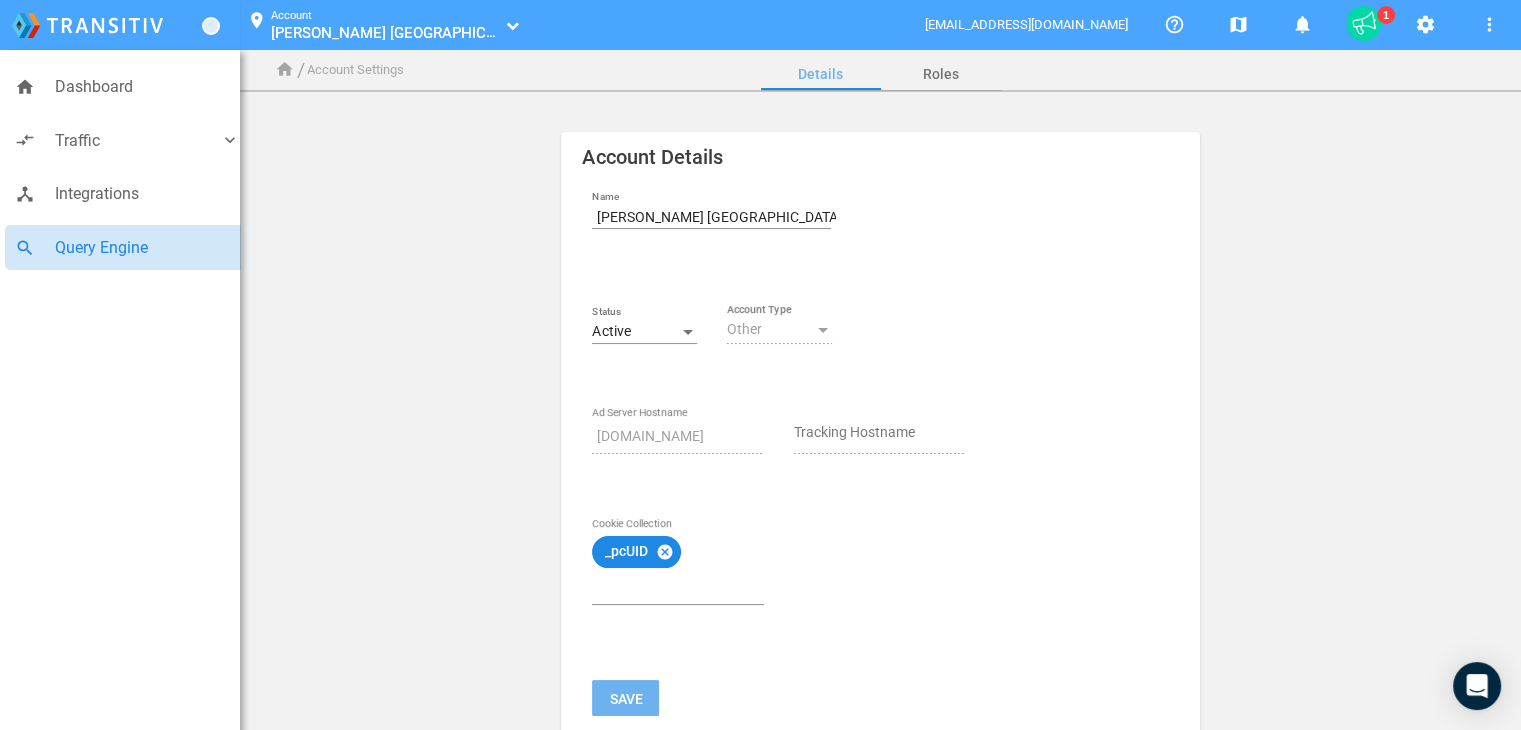 click on "Query Engine" at bounding box center [147, 248] 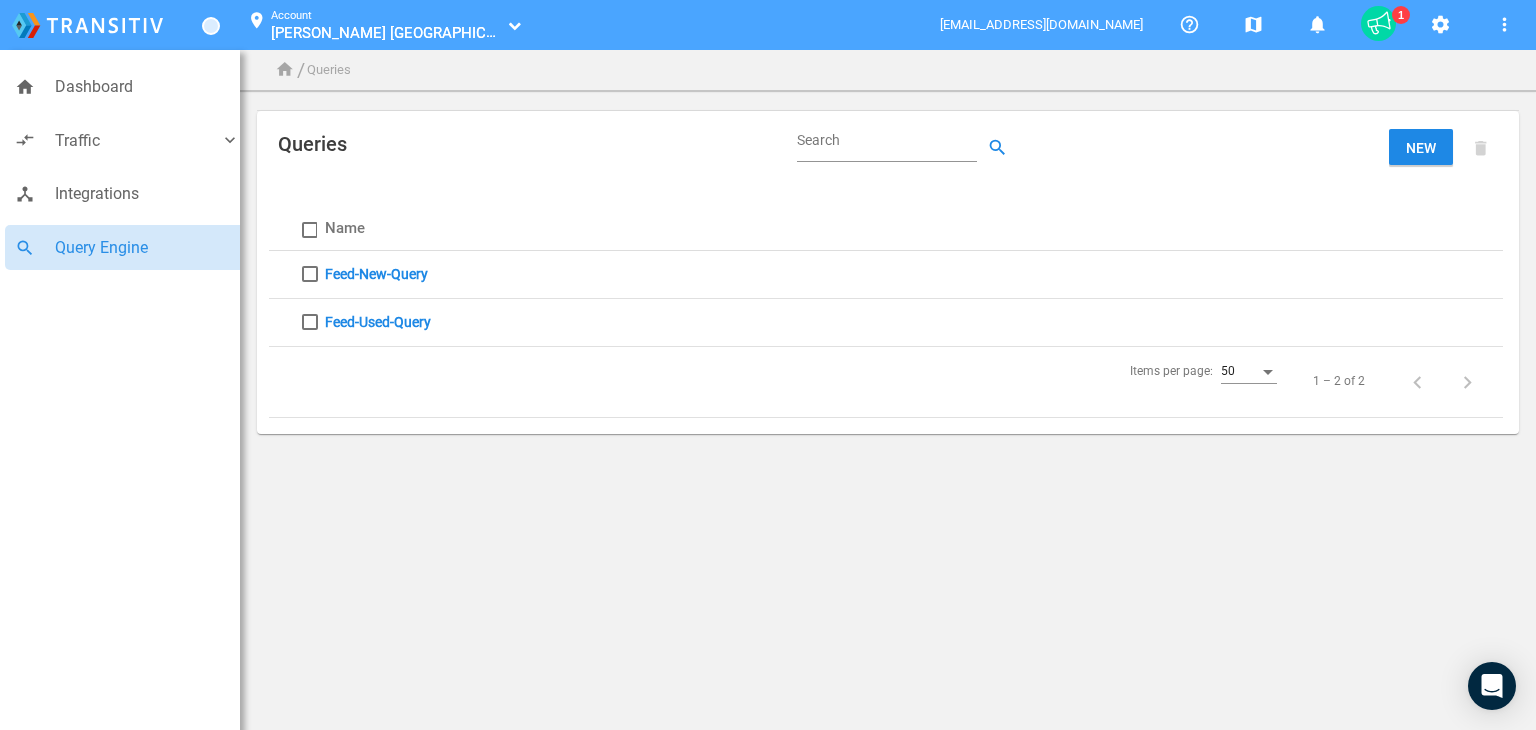click on "Account Jones Ford Verde Valley_97015533 Jones Ford Verde Valley_97015533" 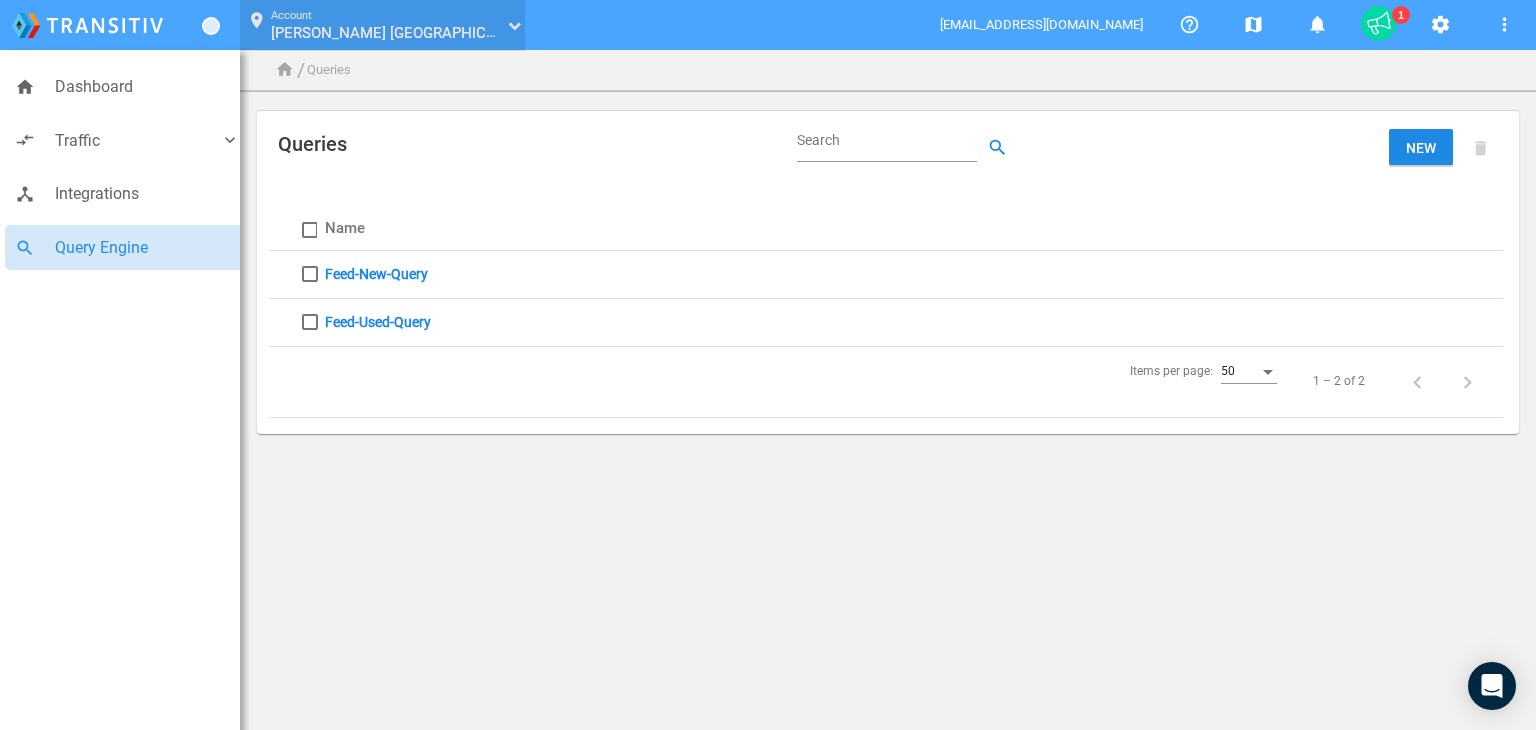 click on "Jones Ford Verde Valley_97015533" at bounding box center [402, 32] 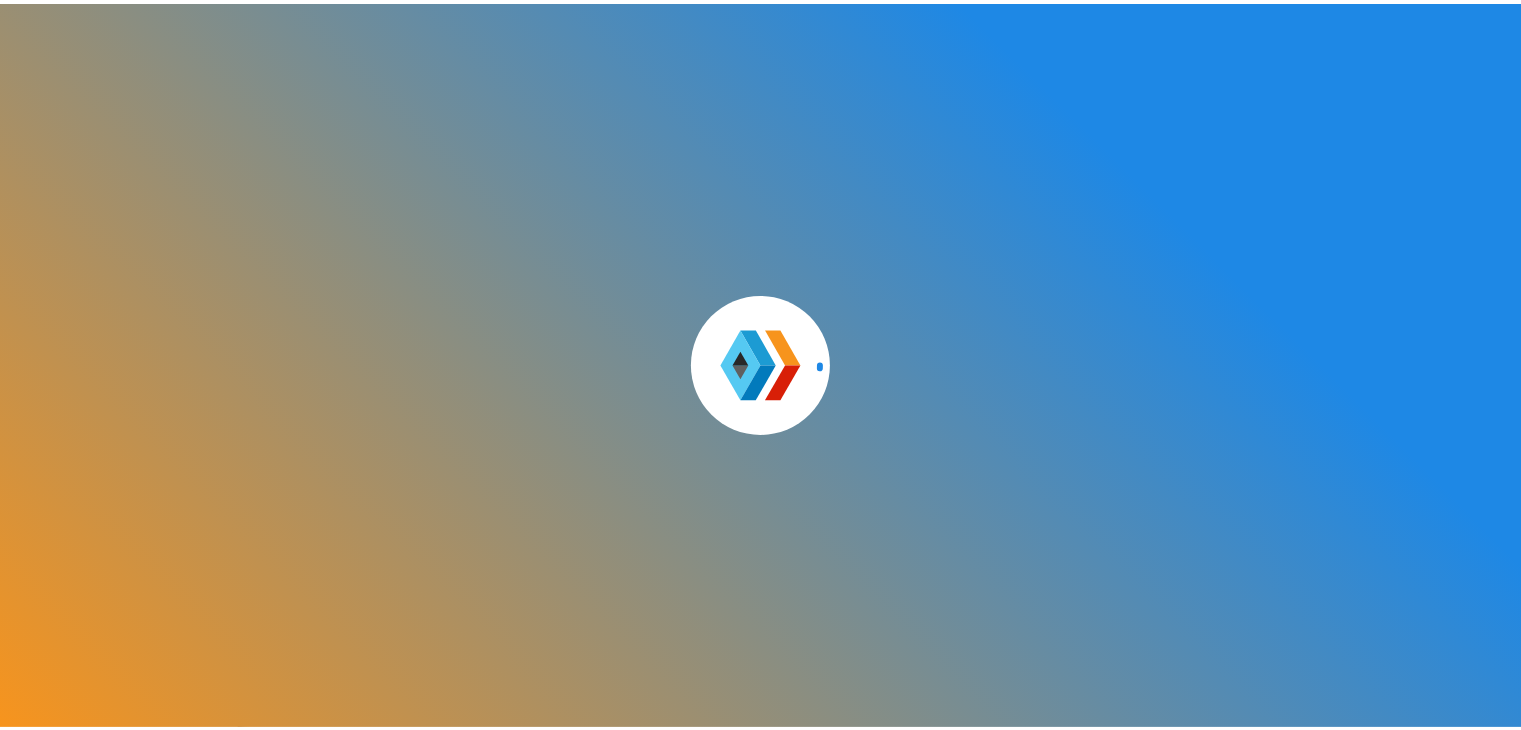 scroll, scrollTop: 0, scrollLeft: 0, axis: both 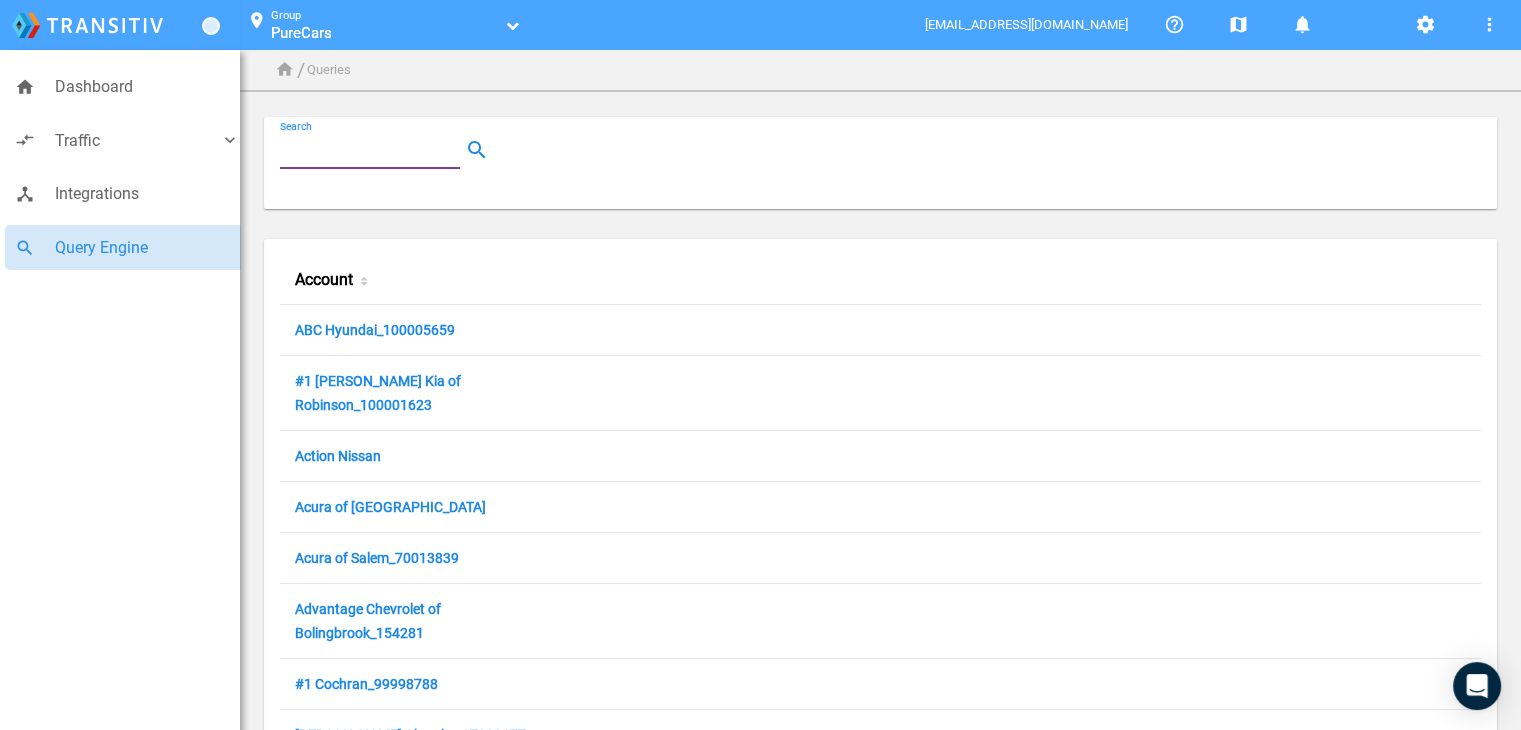 click on "Search" at bounding box center [374, 150] 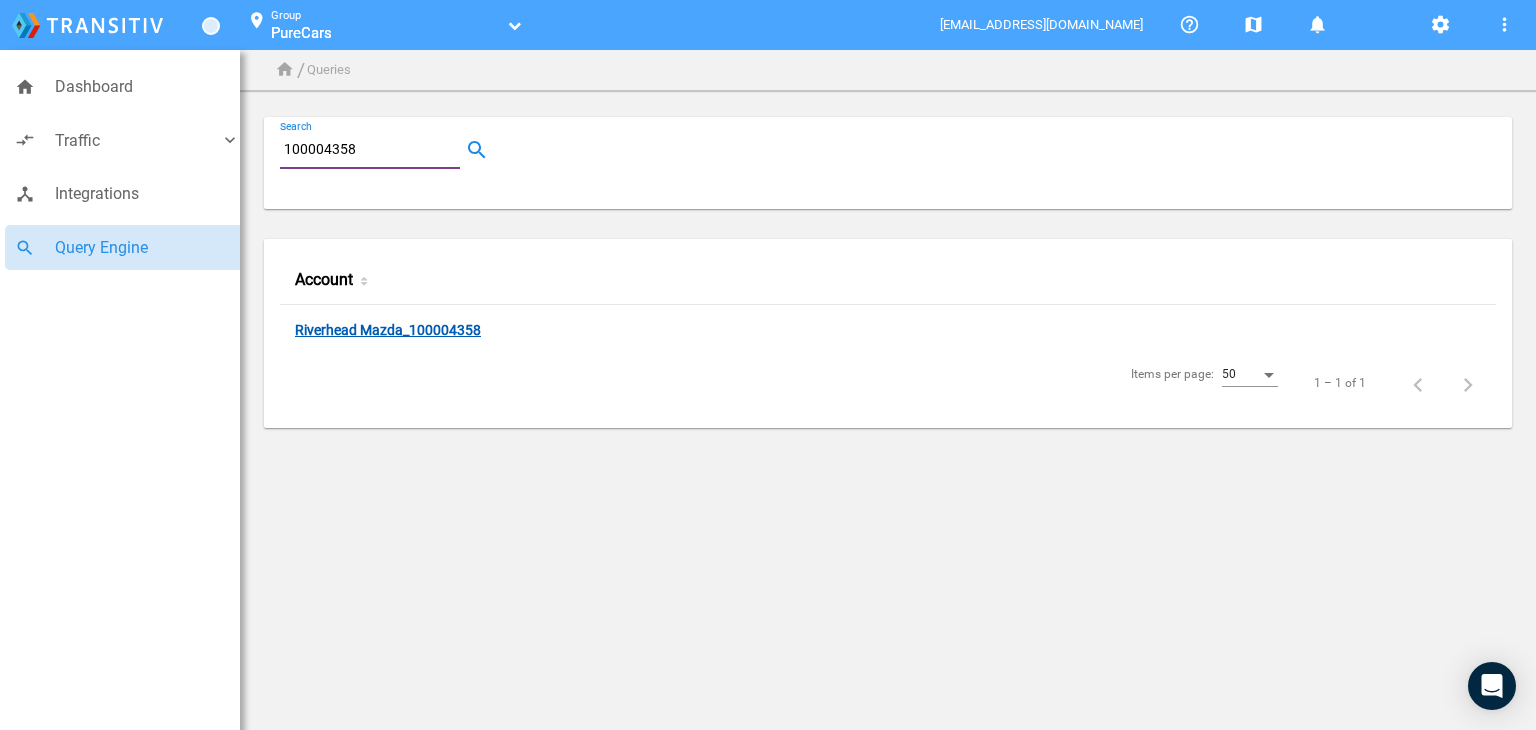 type on "100004358" 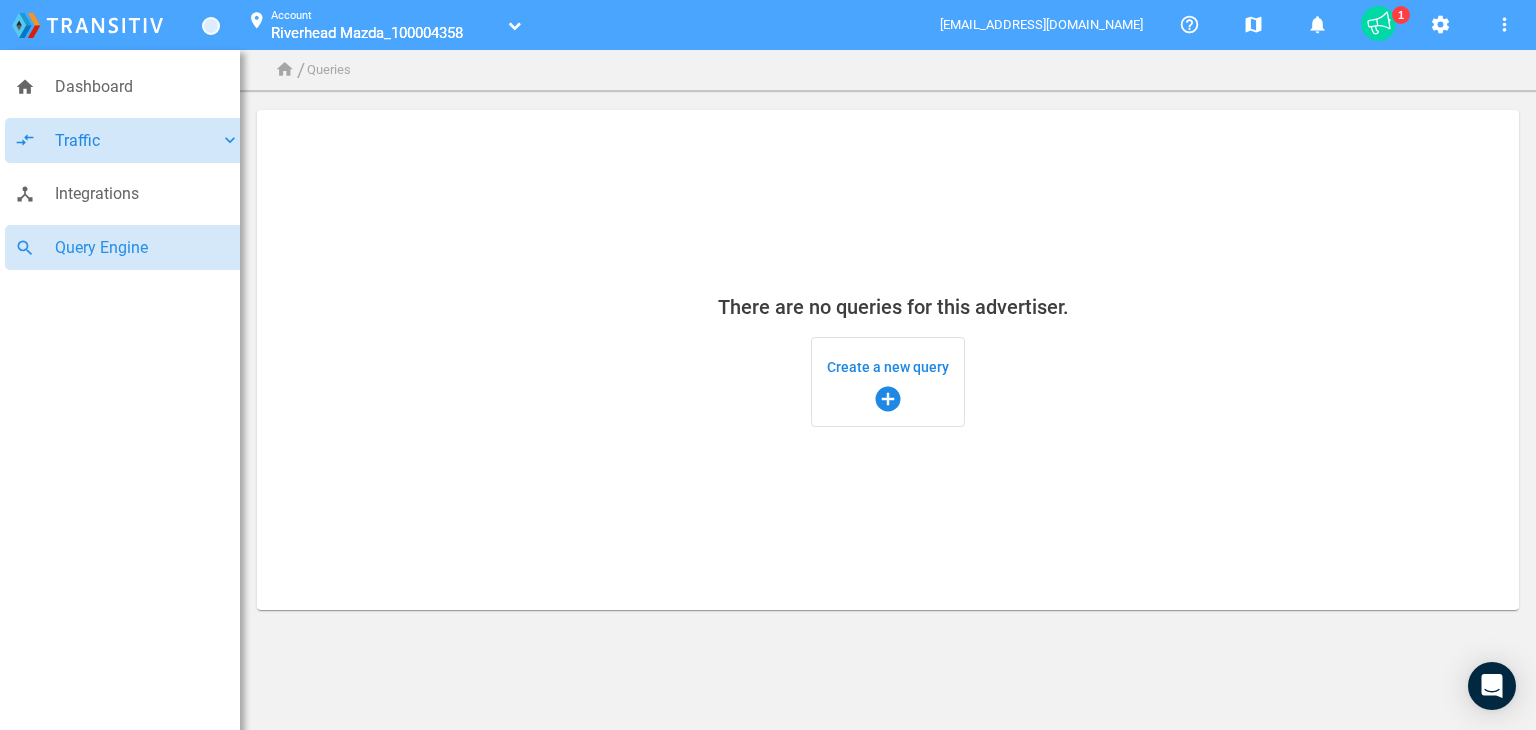 click on "Traffic" at bounding box center (137, 141) 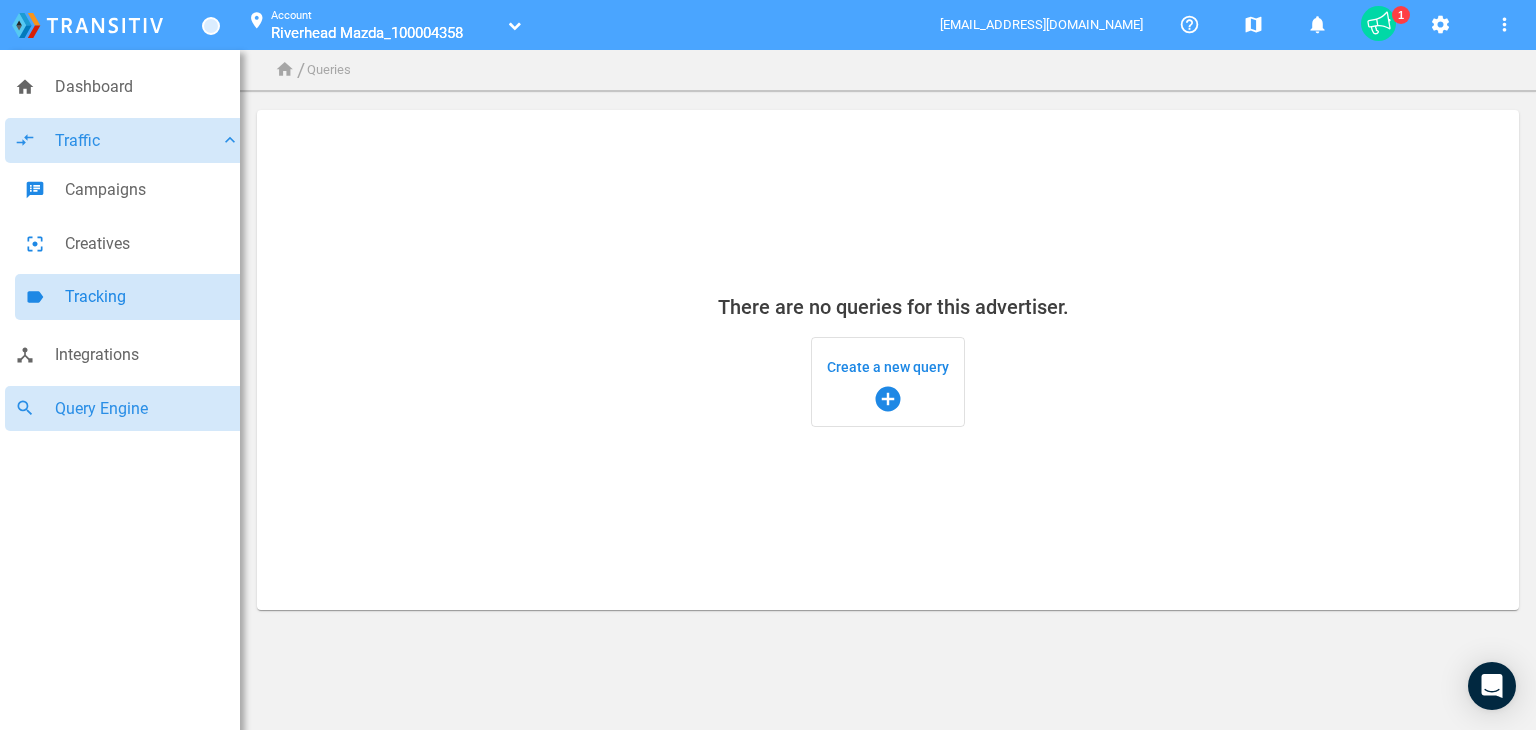 click on "Tracking" at bounding box center [152, 297] 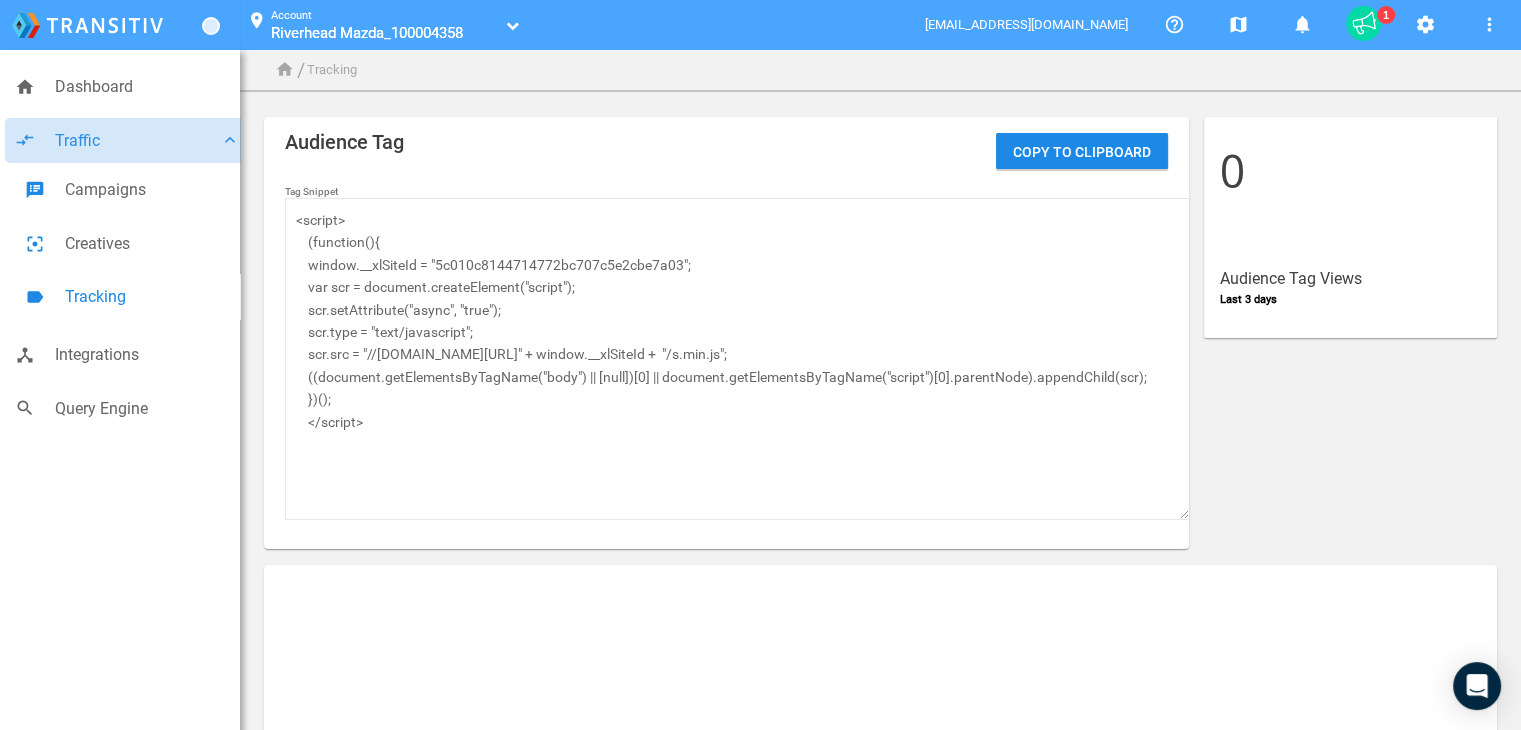 drag, startPoint x: 437, startPoint y: 259, endPoint x: 686, endPoint y: 261, distance: 249.00803 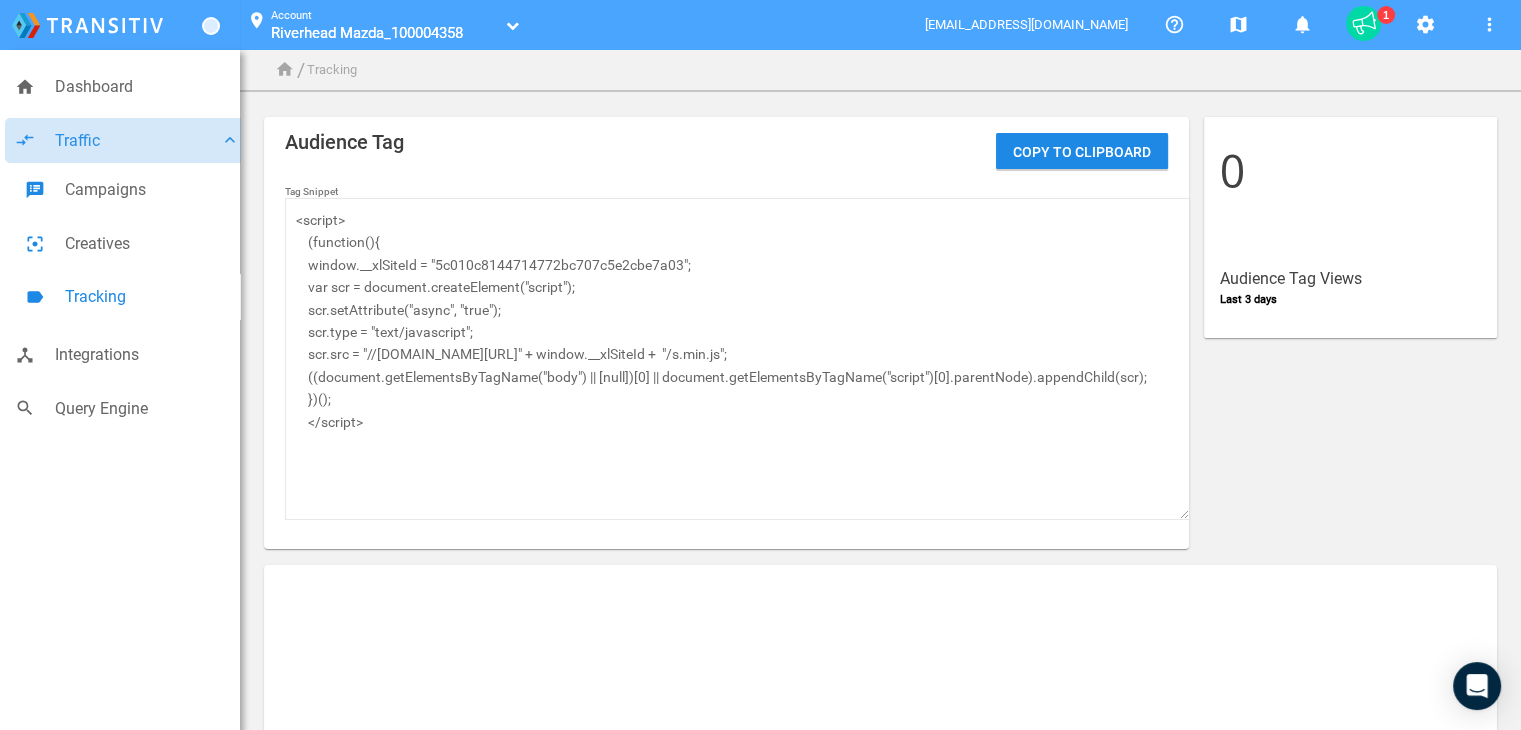 click on "<script>
(function(){
window.__xlSiteId = "5c010c8144714772bc707c5e2cbe7a03";
var scr = document.createElement("script");
scr.setAttribute("async", "true");
scr.type = "text/javascript";
scr.src = "//[DOMAIN_NAME][URL]" + window.__xlSiteId +  "/s.min.js";
((document.getElementsByTagName("body") || [null])[0] || document.getElementsByTagName("script")[0].parentNode).appendChild(scr);
})();
</script>" at bounding box center [737, 359] 